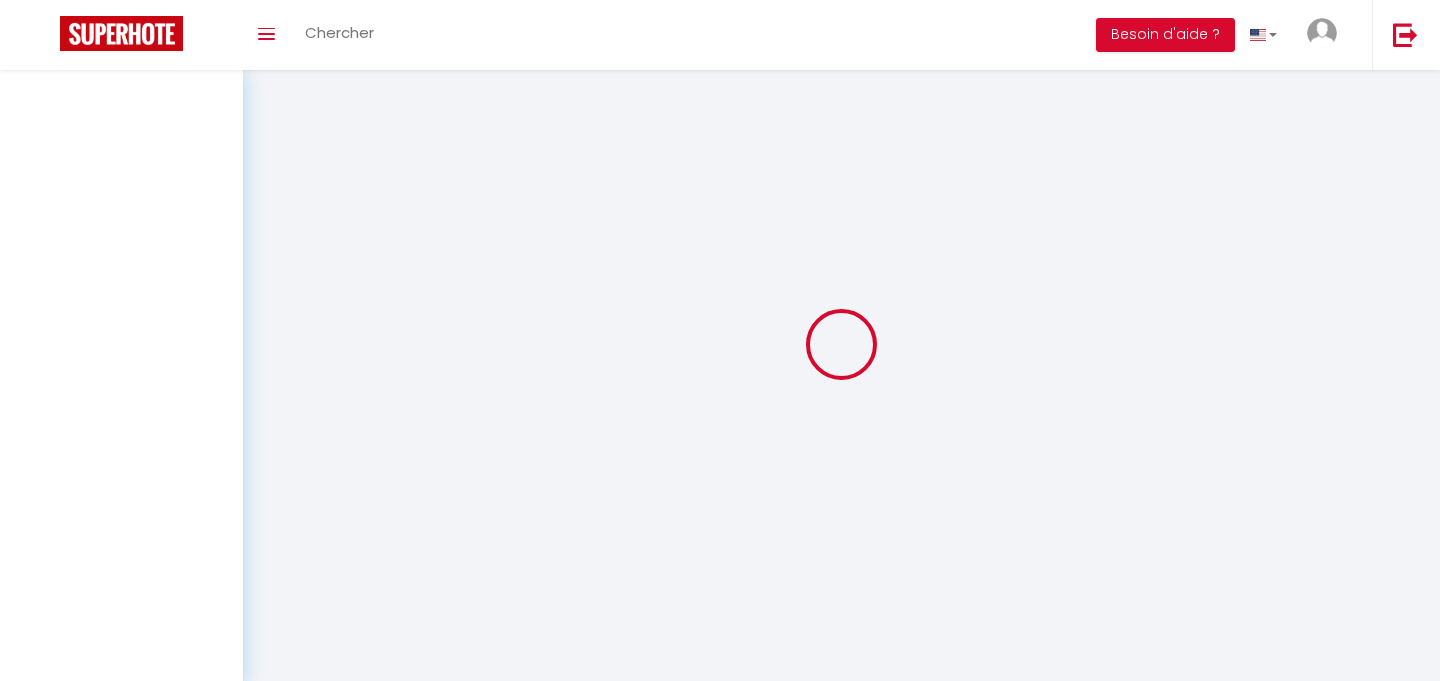 scroll, scrollTop: 0, scrollLeft: 0, axis: both 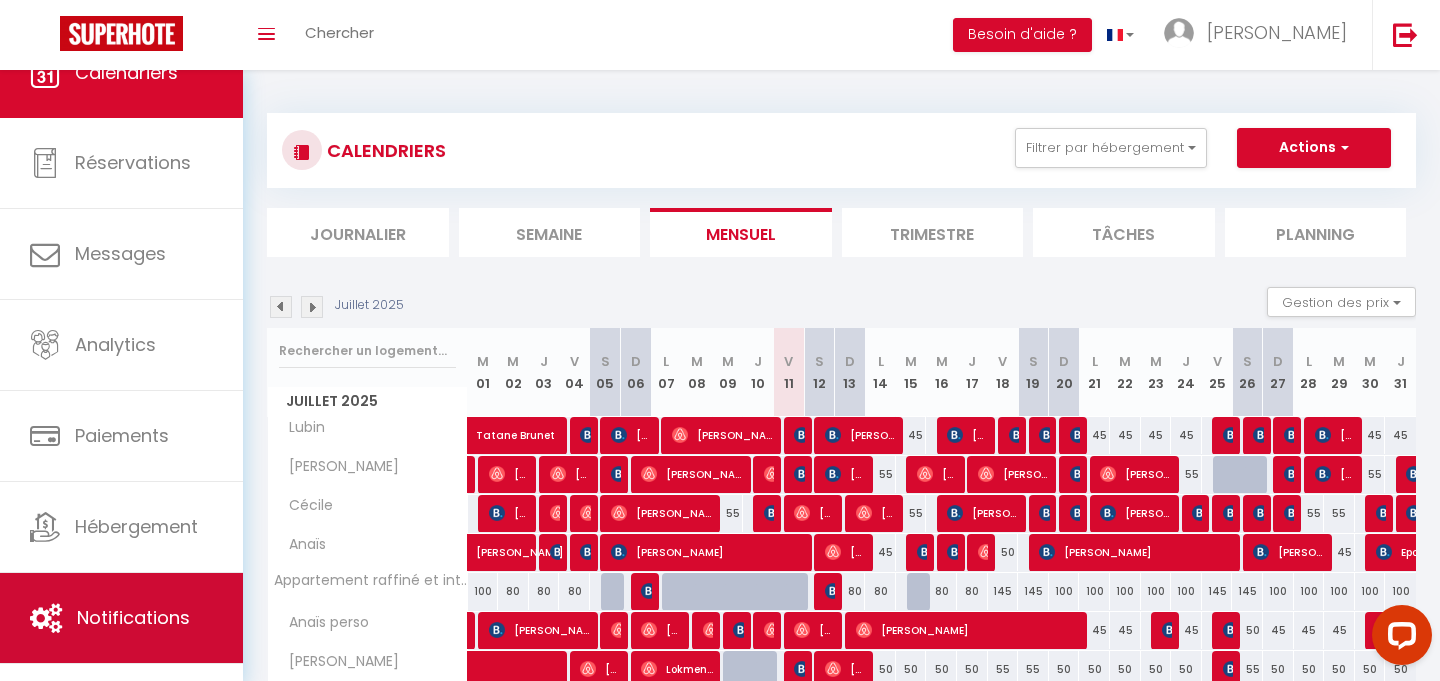 click on "Notifications" at bounding box center (121, 618) 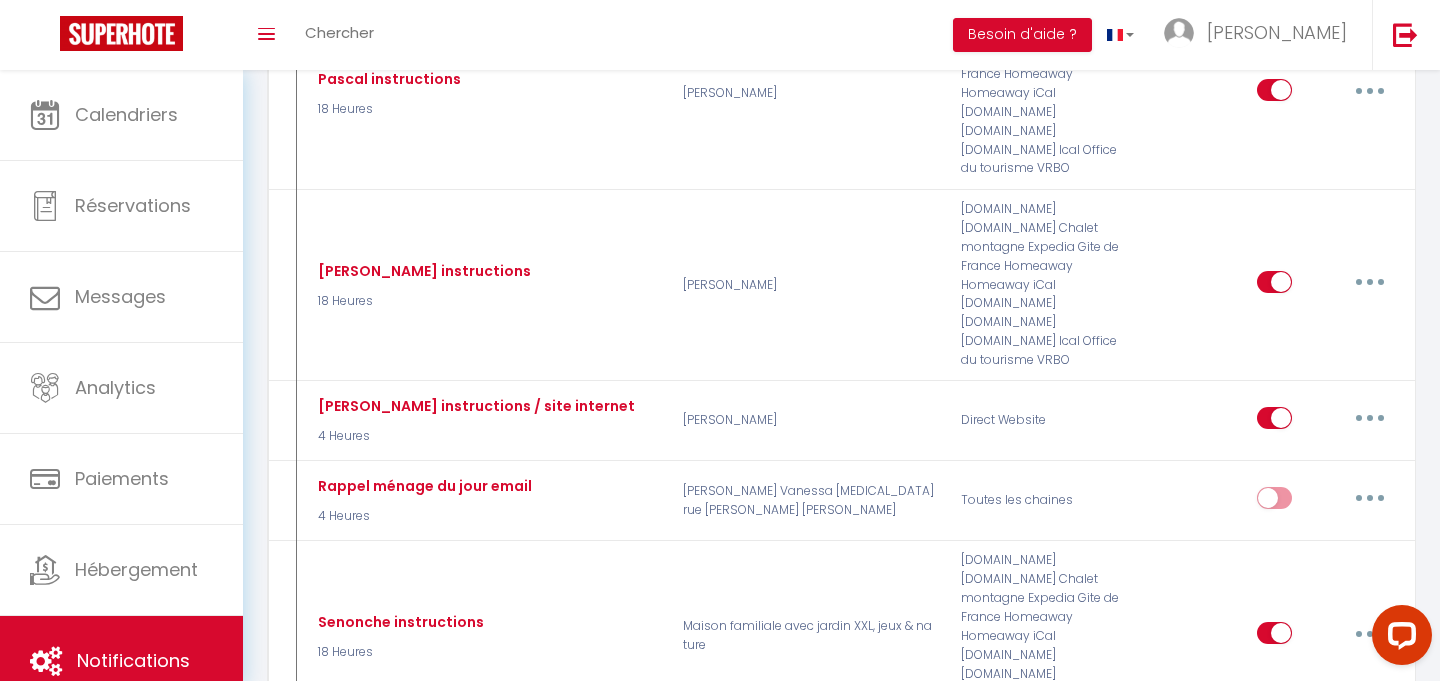 scroll, scrollTop: 3385, scrollLeft: 0, axis: vertical 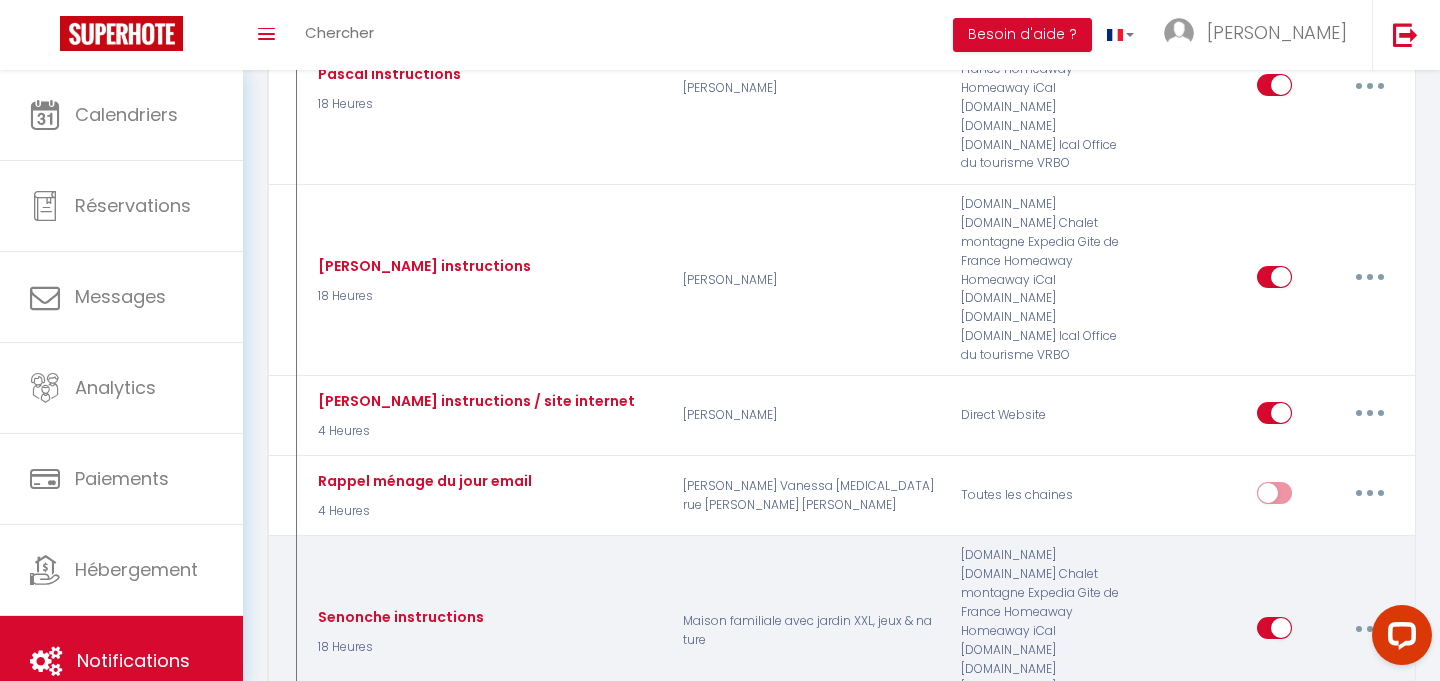 click at bounding box center (1370, 629) 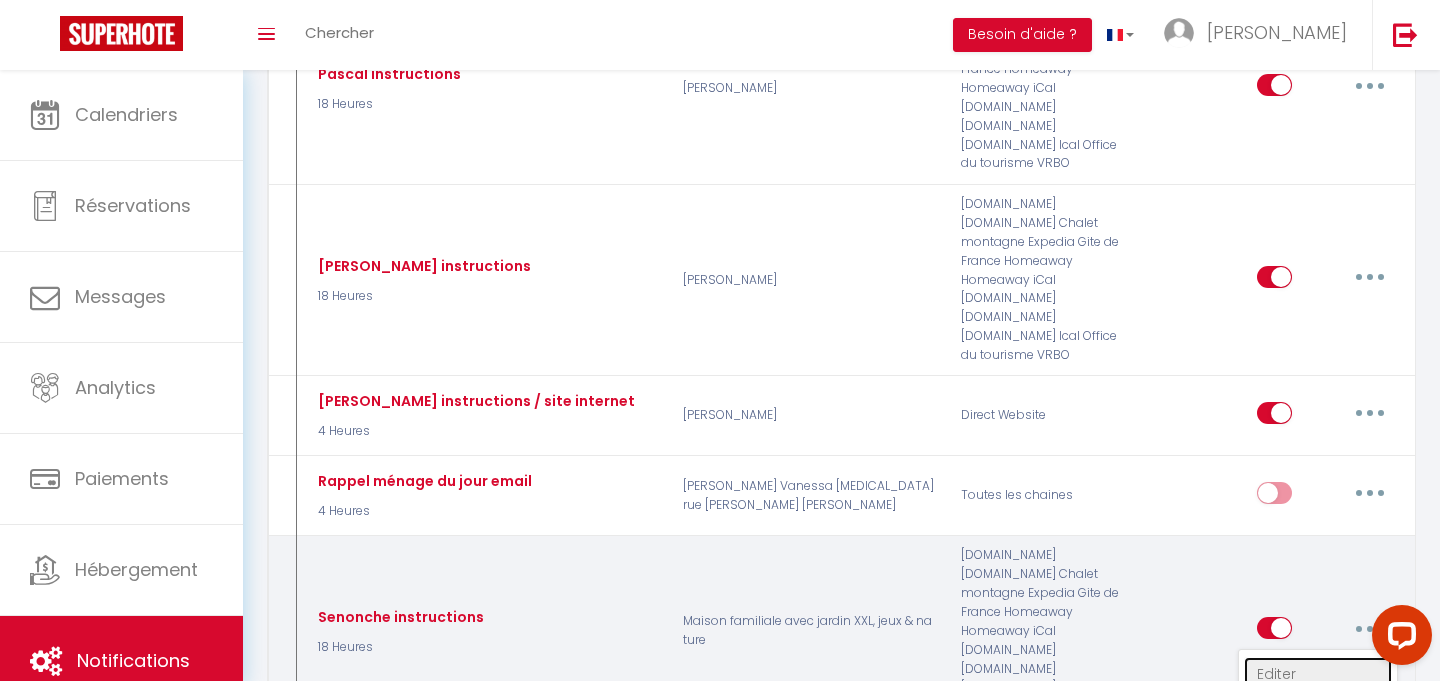 click on "Editer" at bounding box center [1318, 674] 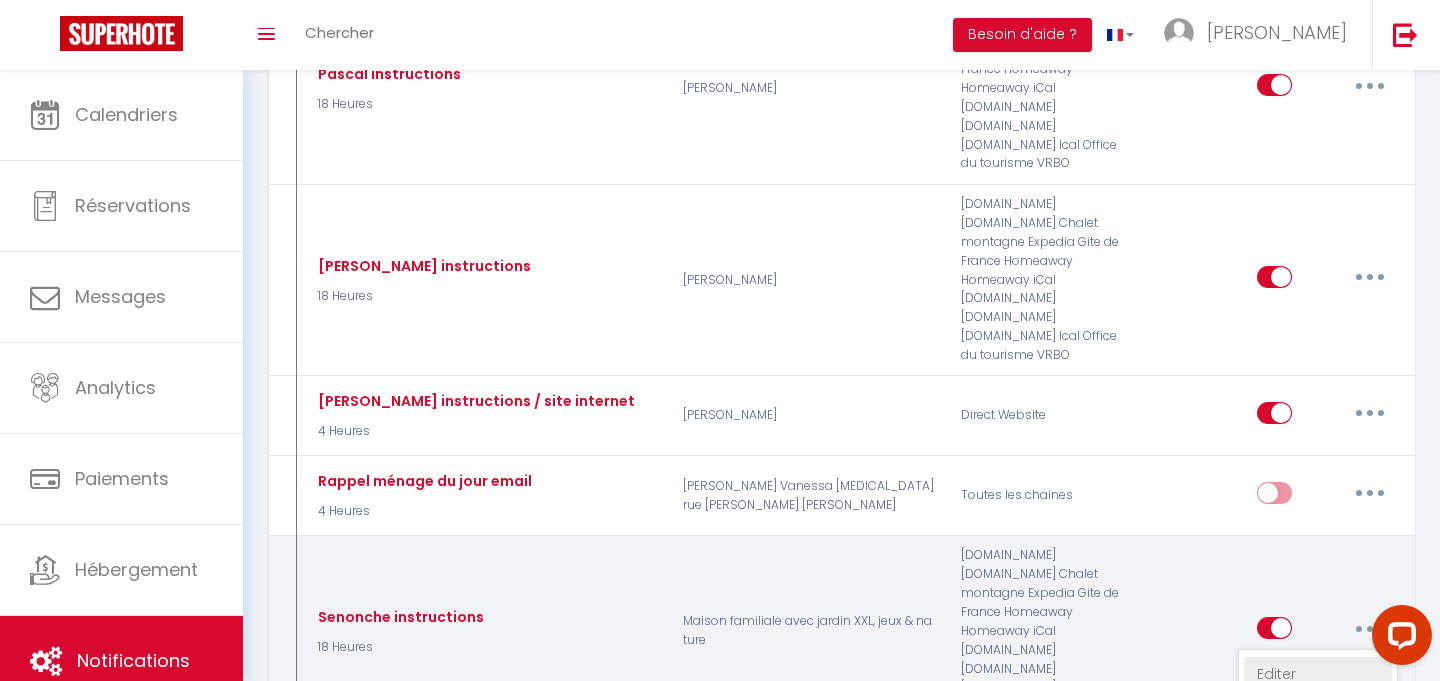 type on "Senonche instructions" 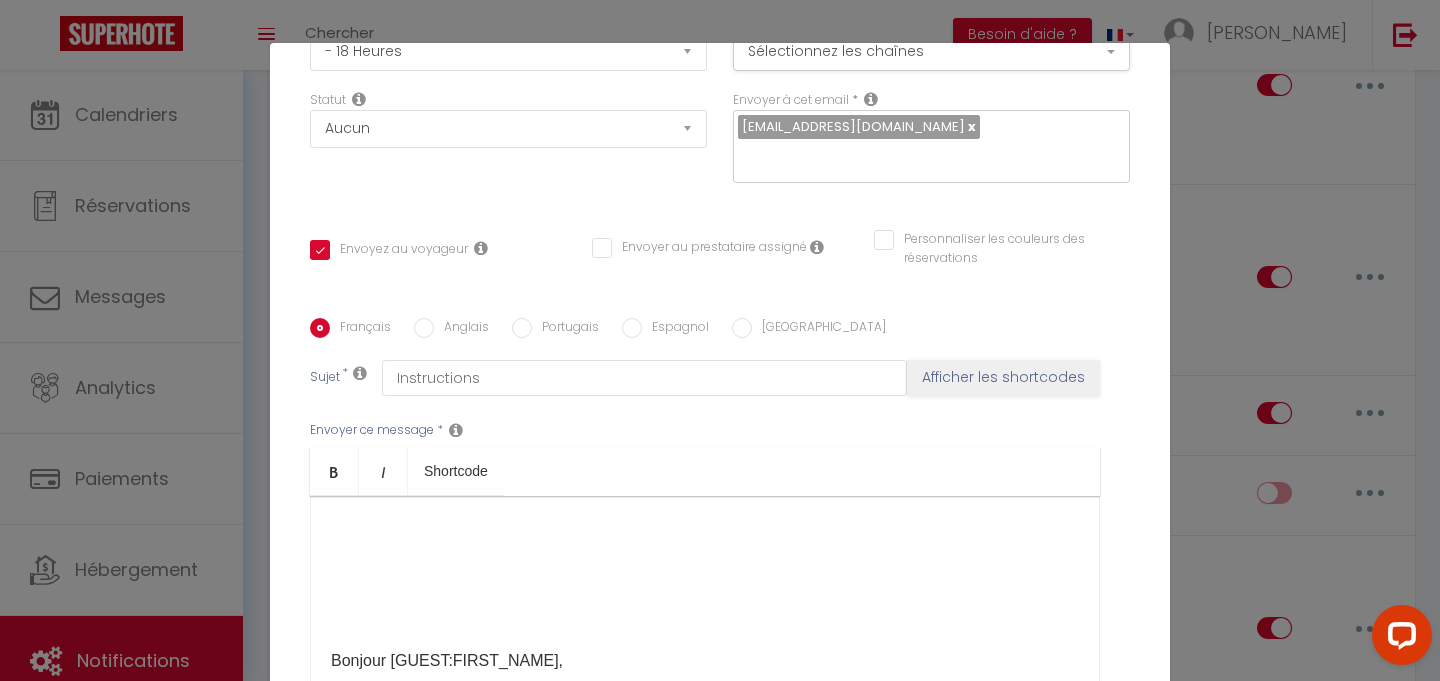 scroll, scrollTop: 412, scrollLeft: 0, axis: vertical 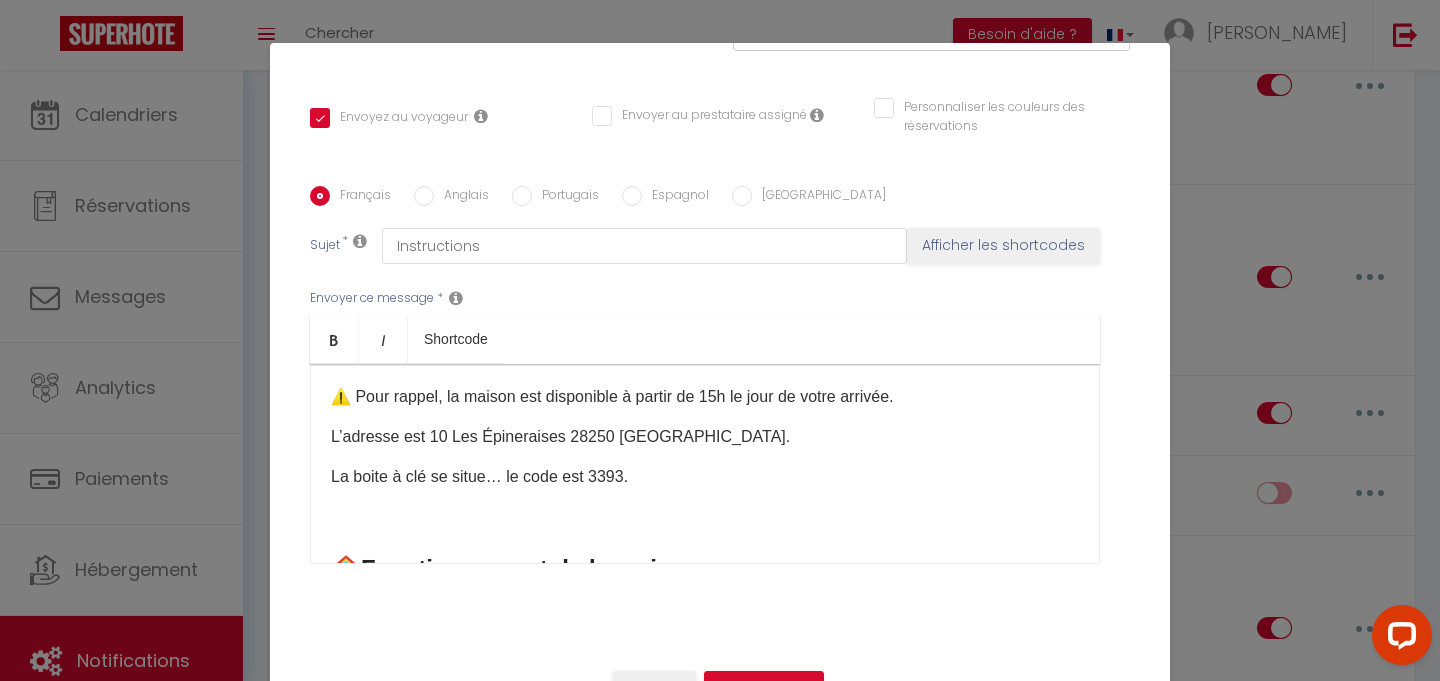 click on "La boite à clé se situe… le code est 3393." at bounding box center (705, 477) 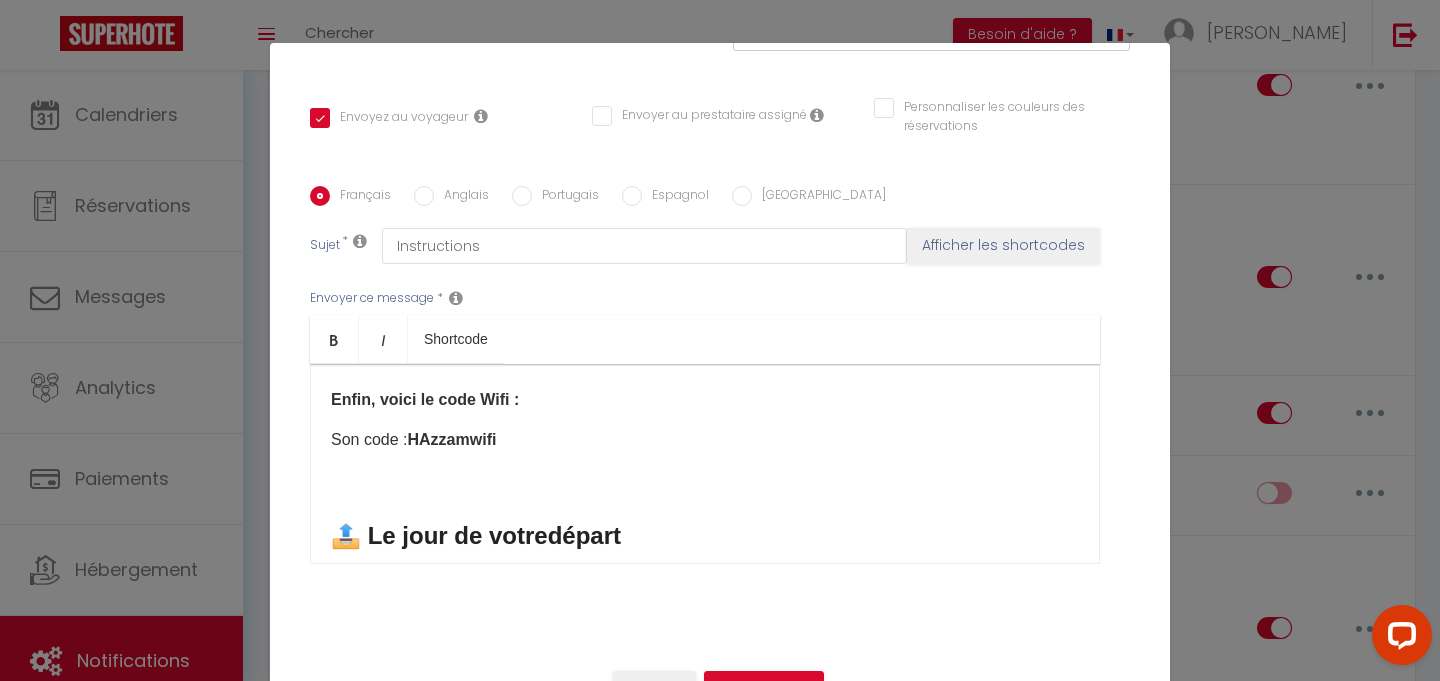 scroll, scrollTop: 1299, scrollLeft: 0, axis: vertical 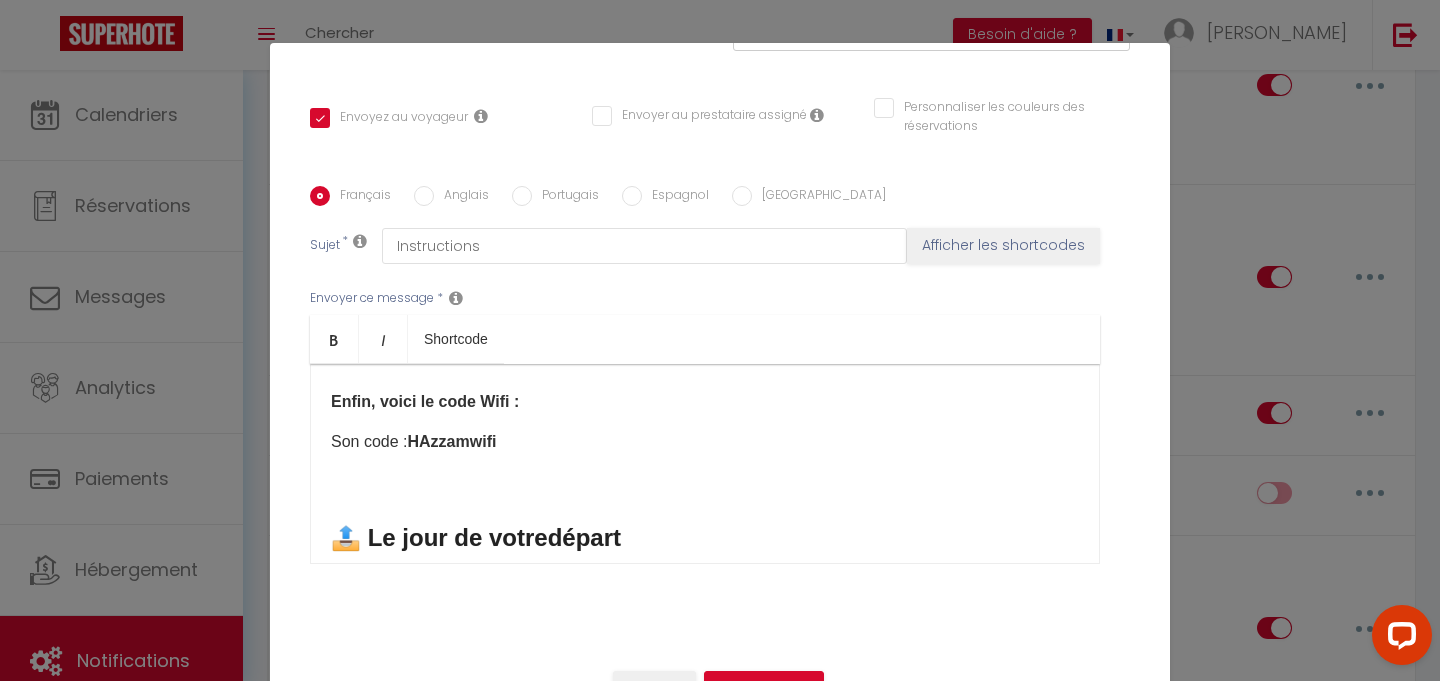 click on "Enfin, voici le code Wifi :" at bounding box center [705, 402] 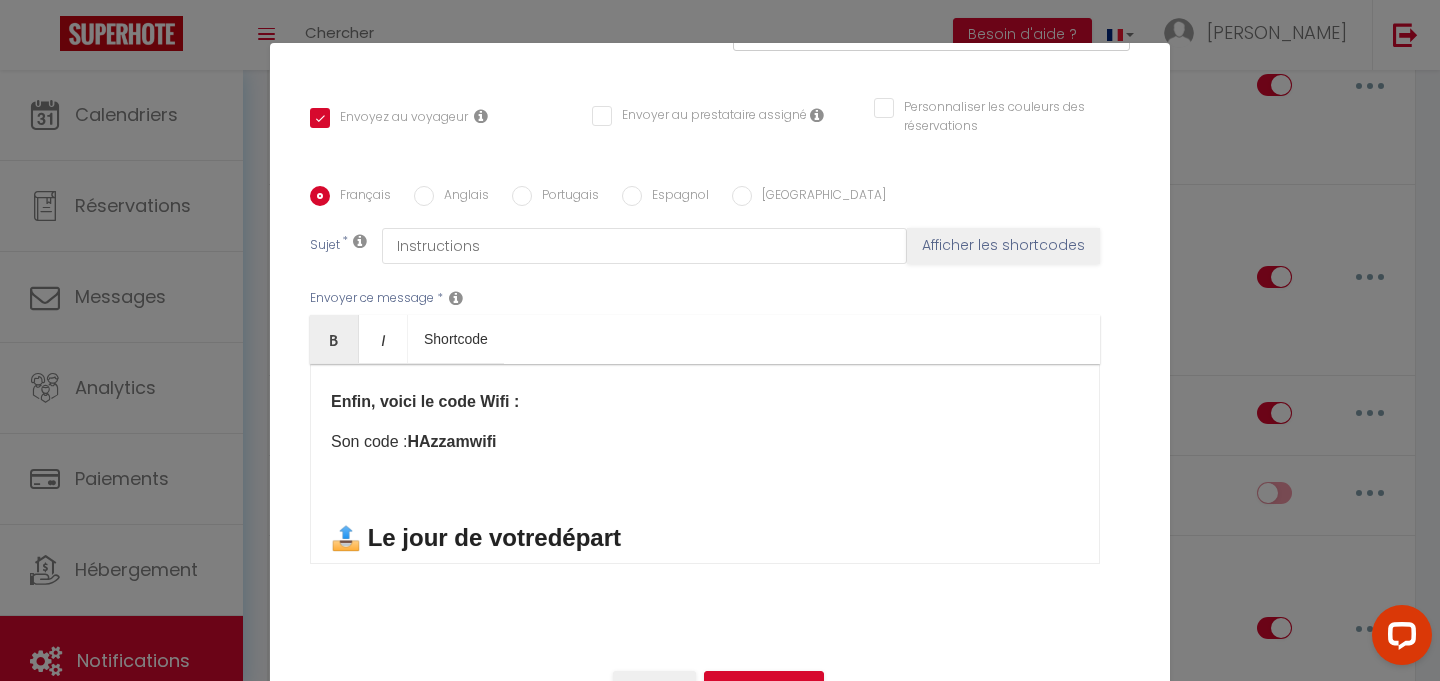 scroll, scrollTop: 86, scrollLeft: 0, axis: vertical 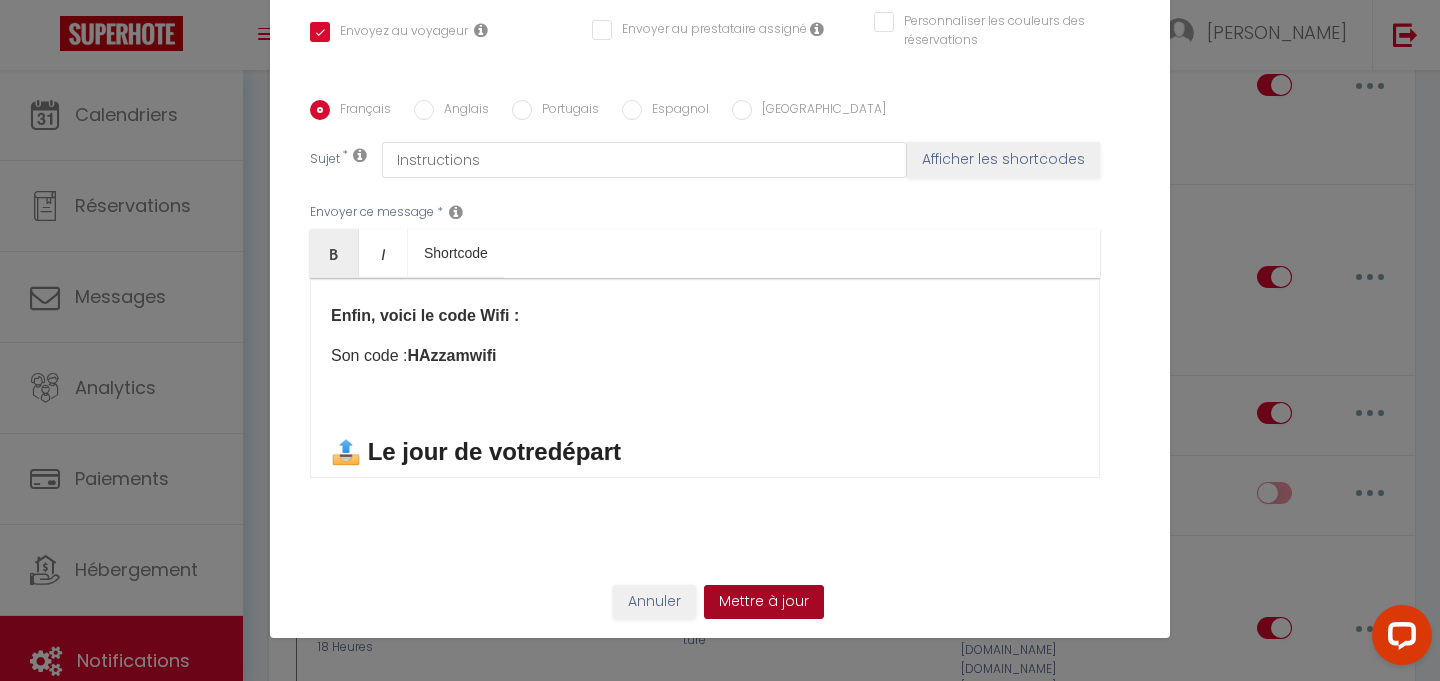click on "Mettre à jour" at bounding box center [764, 602] 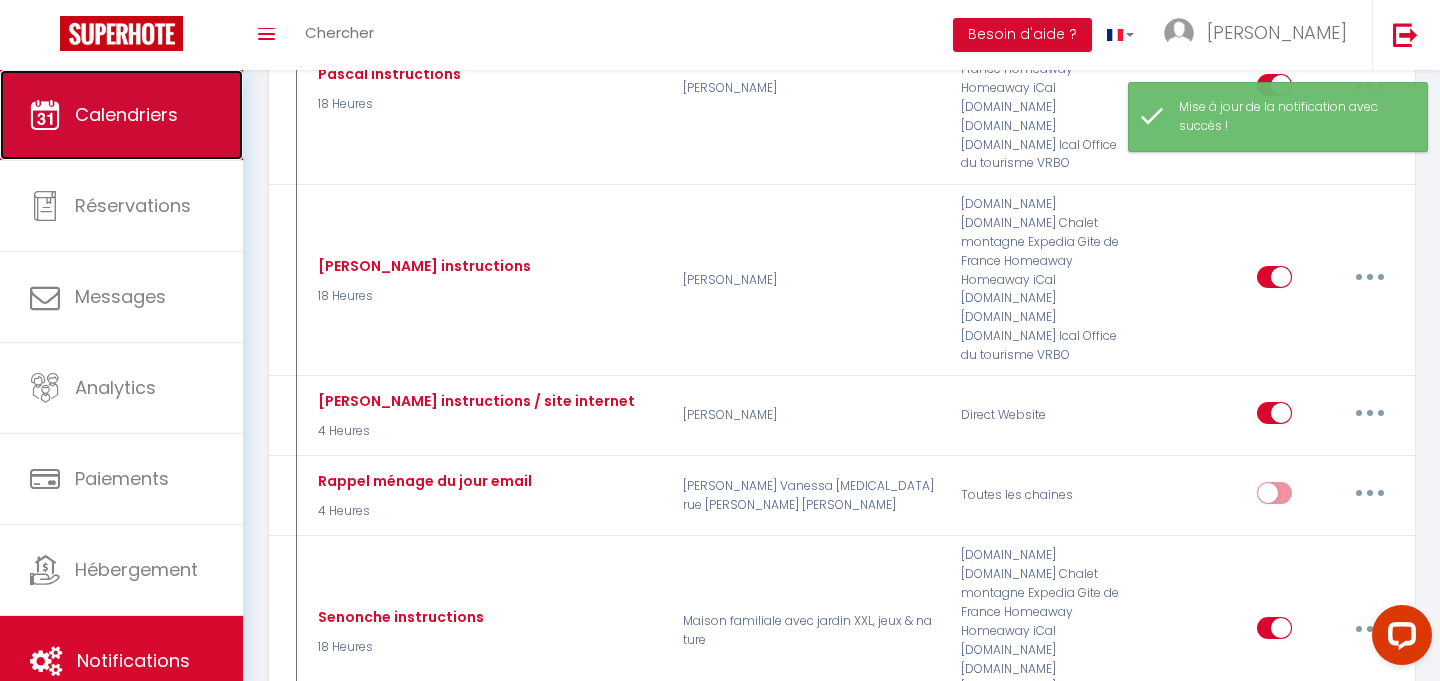 click on "Calendriers" at bounding box center (126, 114) 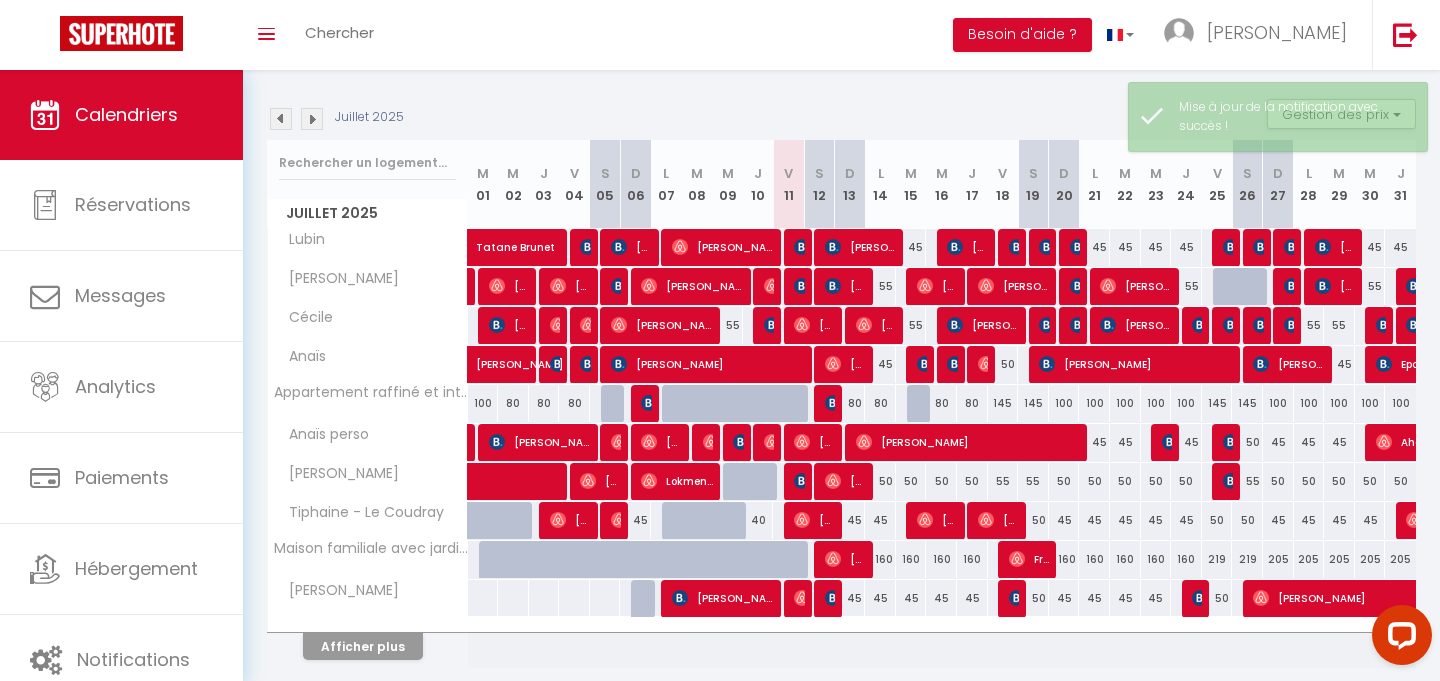scroll, scrollTop: 190, scrollLeft: 0, axis: vertical 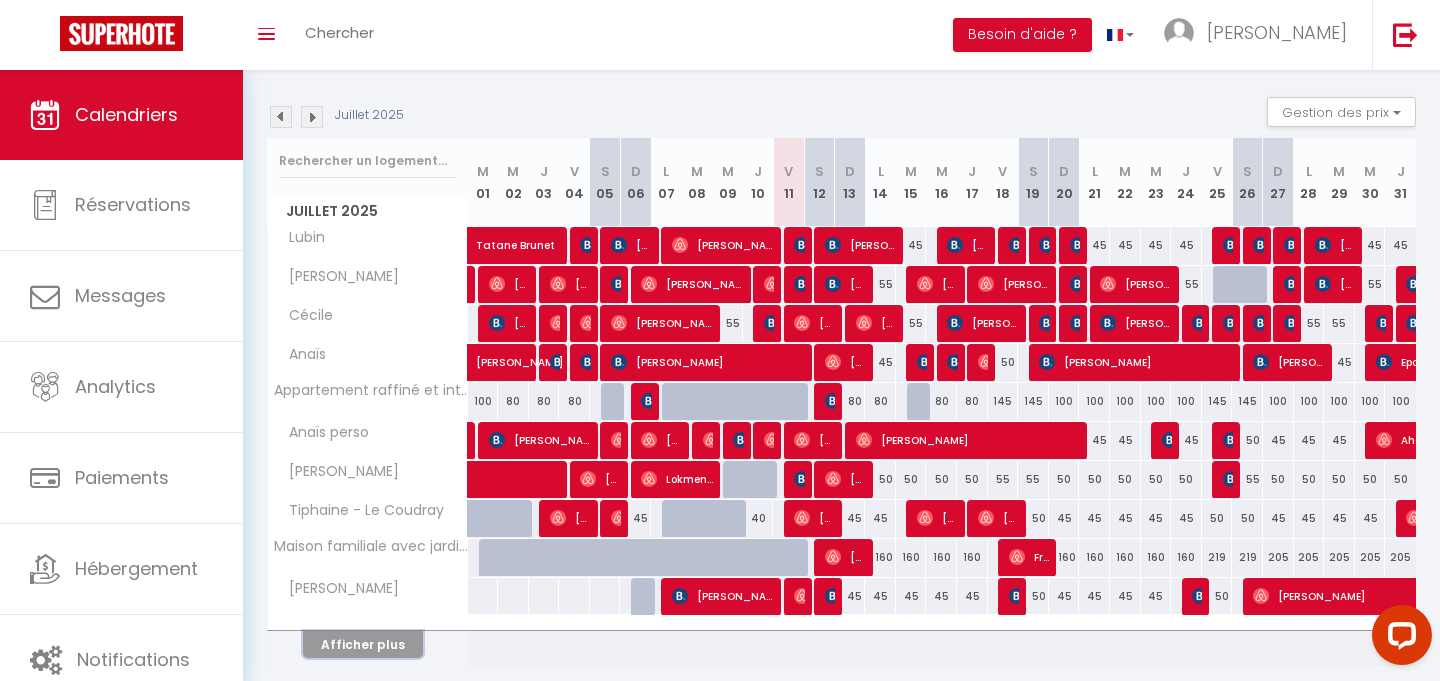 click on "Afficher plus" at bounding box center [363, 644] 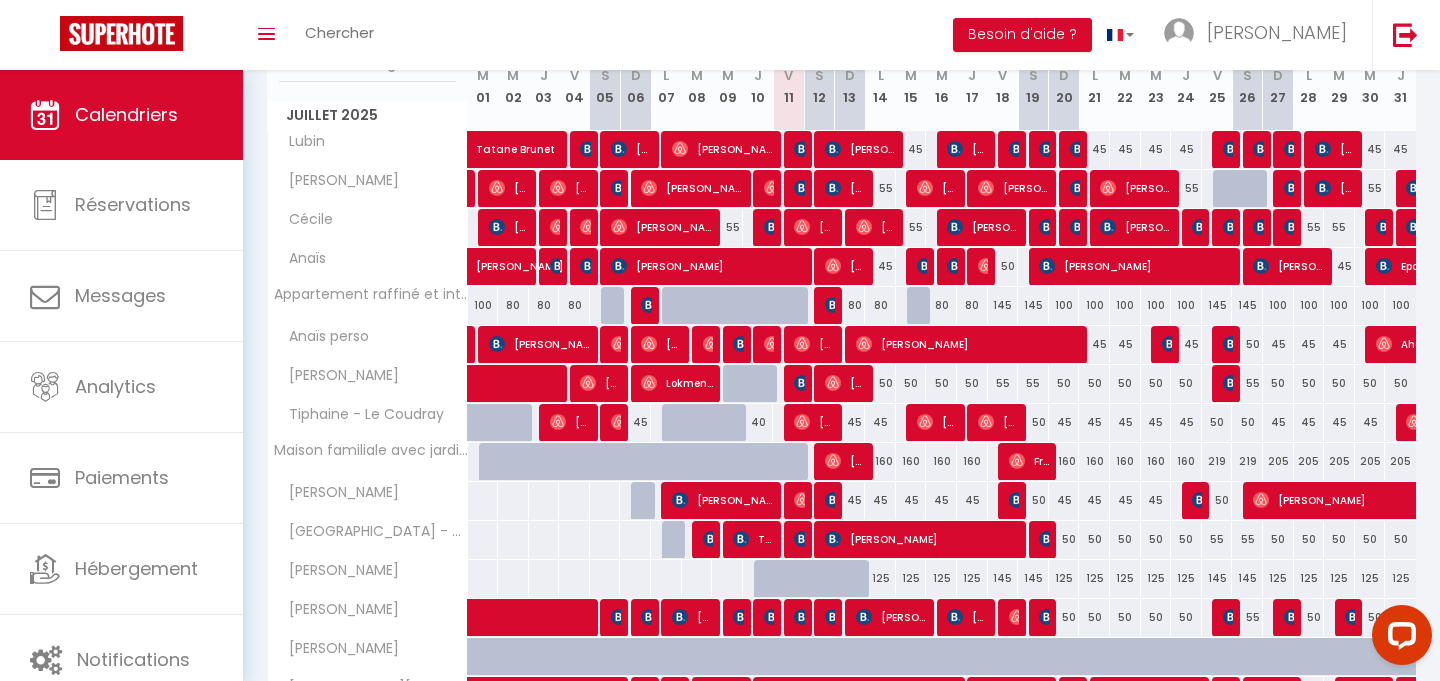 scroll, scrollTop: 283, scrollLeft: 0, axis: vertical 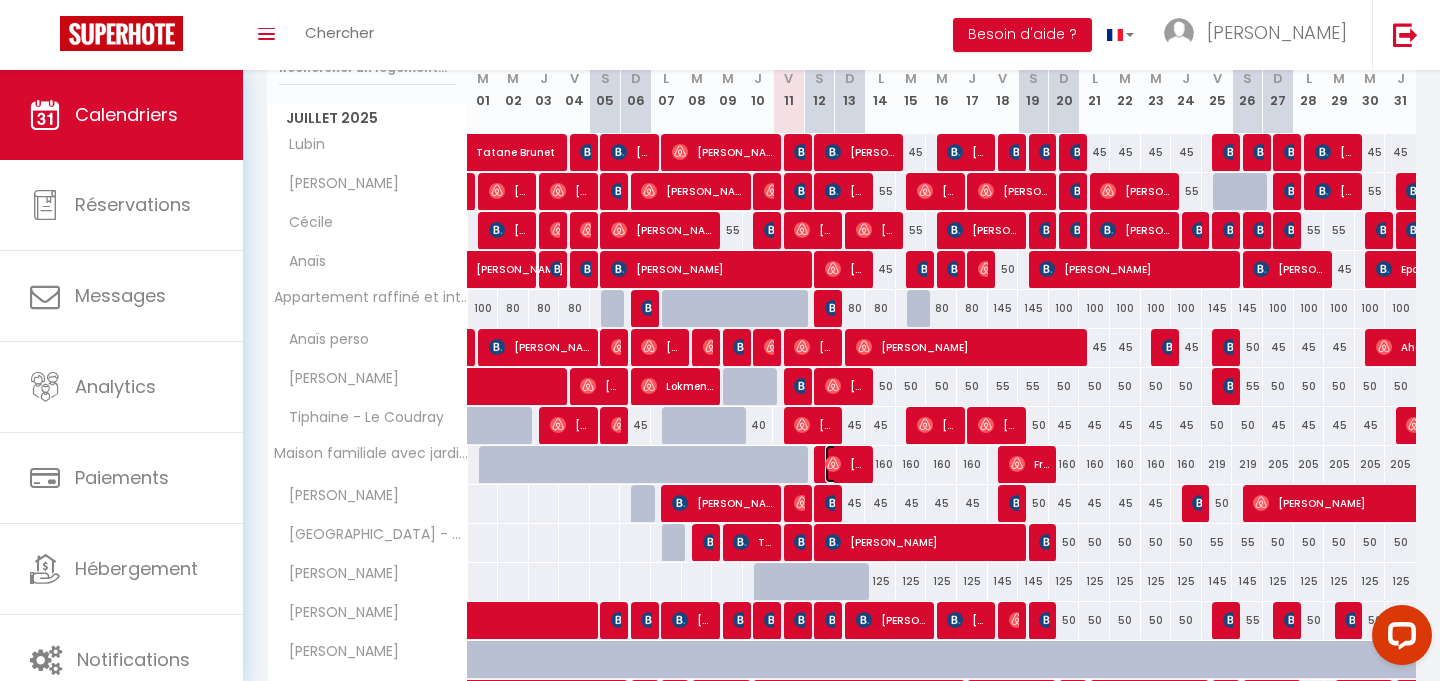 click on "[PERSON_NAME]" at bounding box center (845, 464) 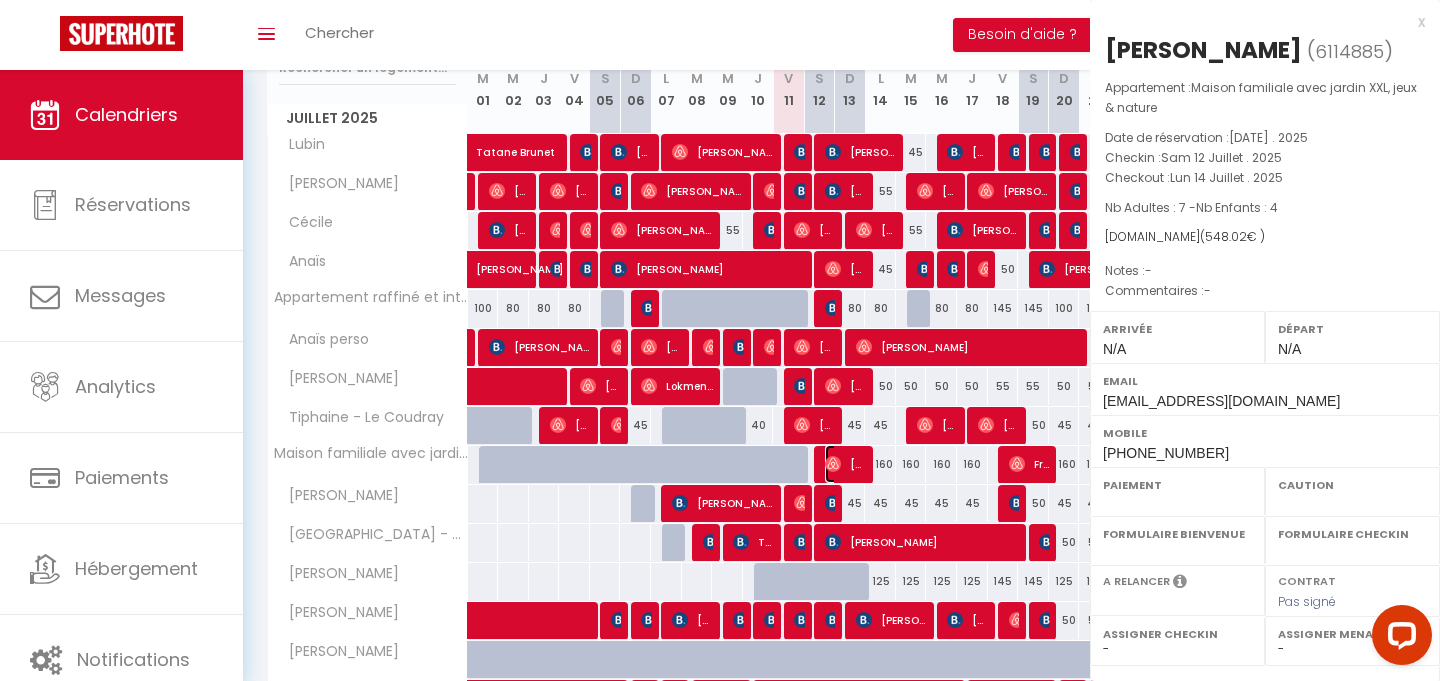 select on "OK" 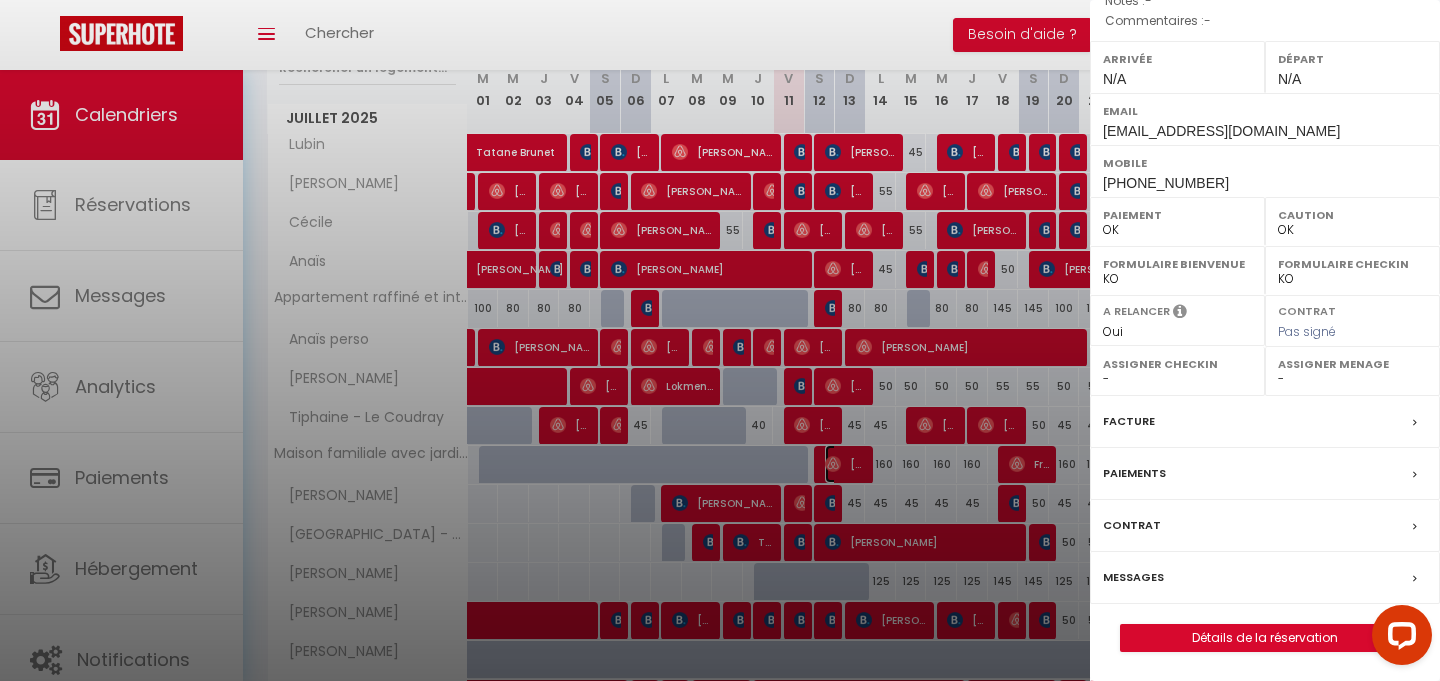 scroll, scrollTop: 271, scrollLeft: 0, axis: vertical 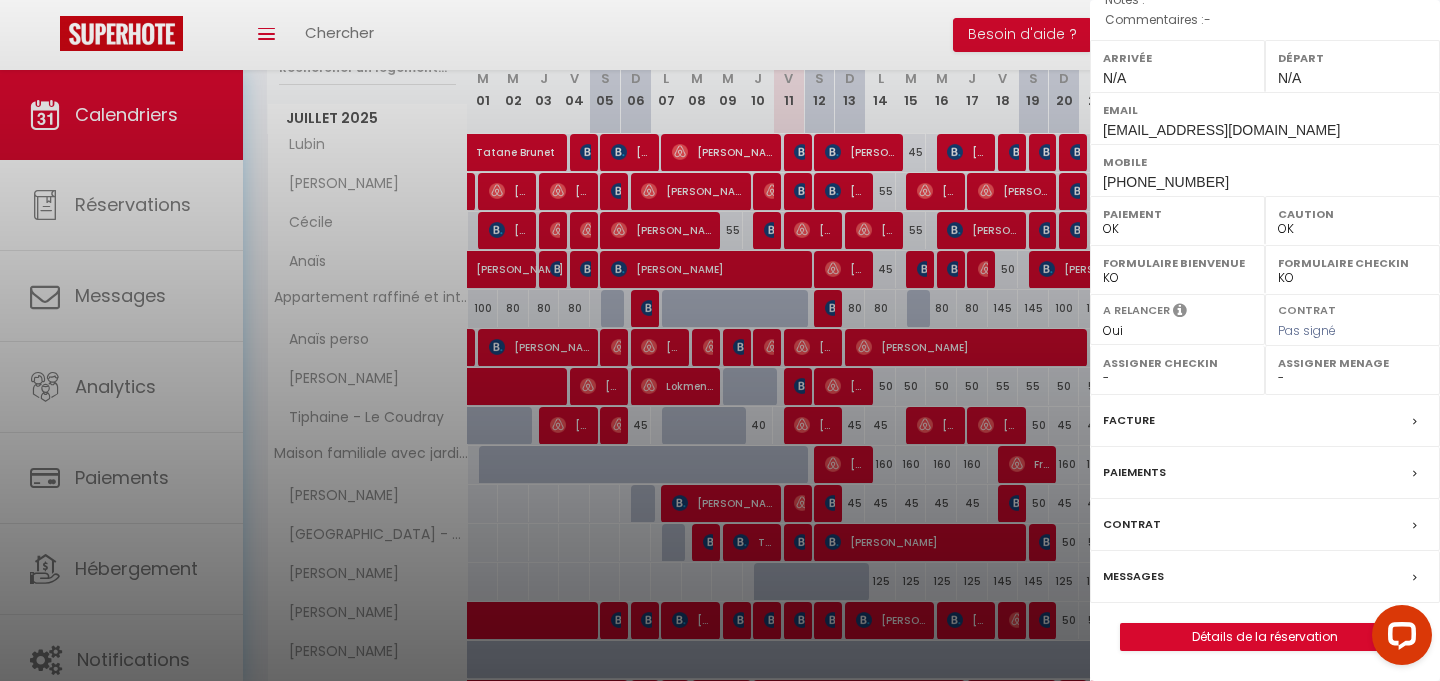 click on "Messages" at bounding box center (1265, 577) 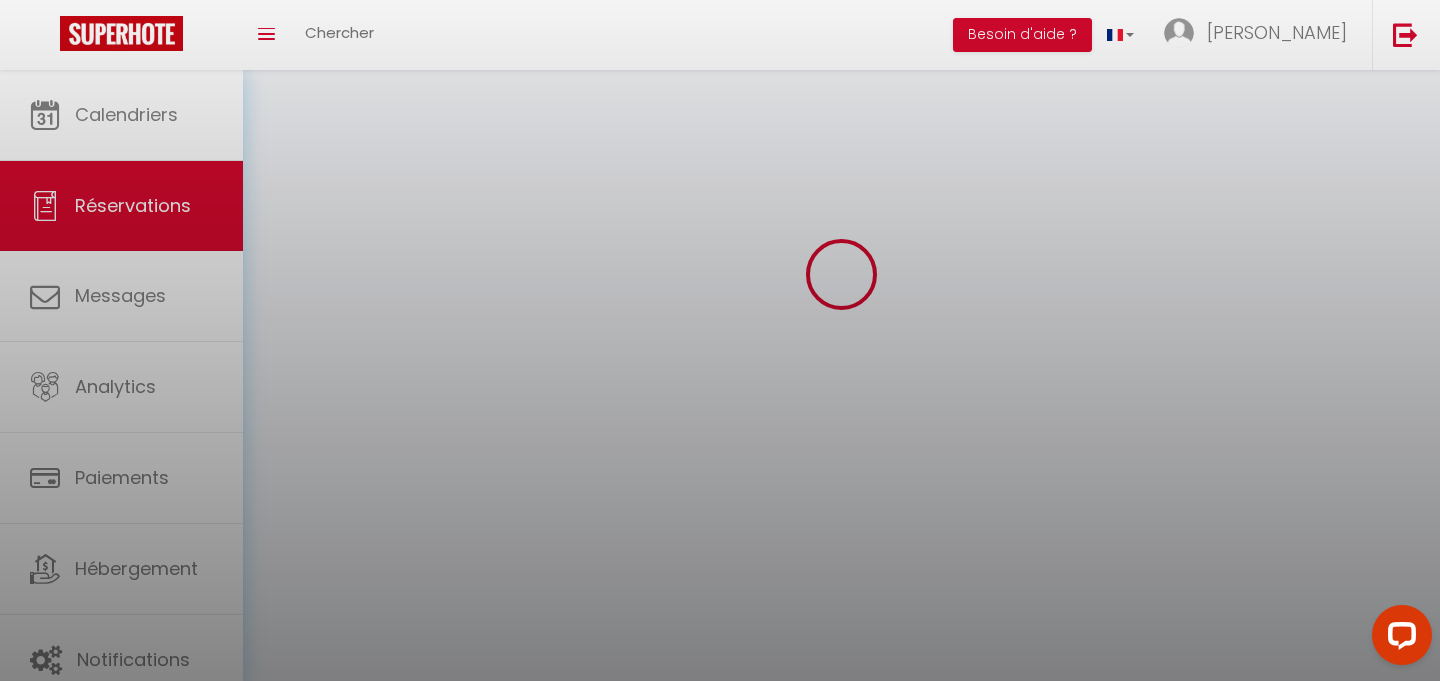 scroll, scrollTop: 0, scrollLeft: 0, axis: both 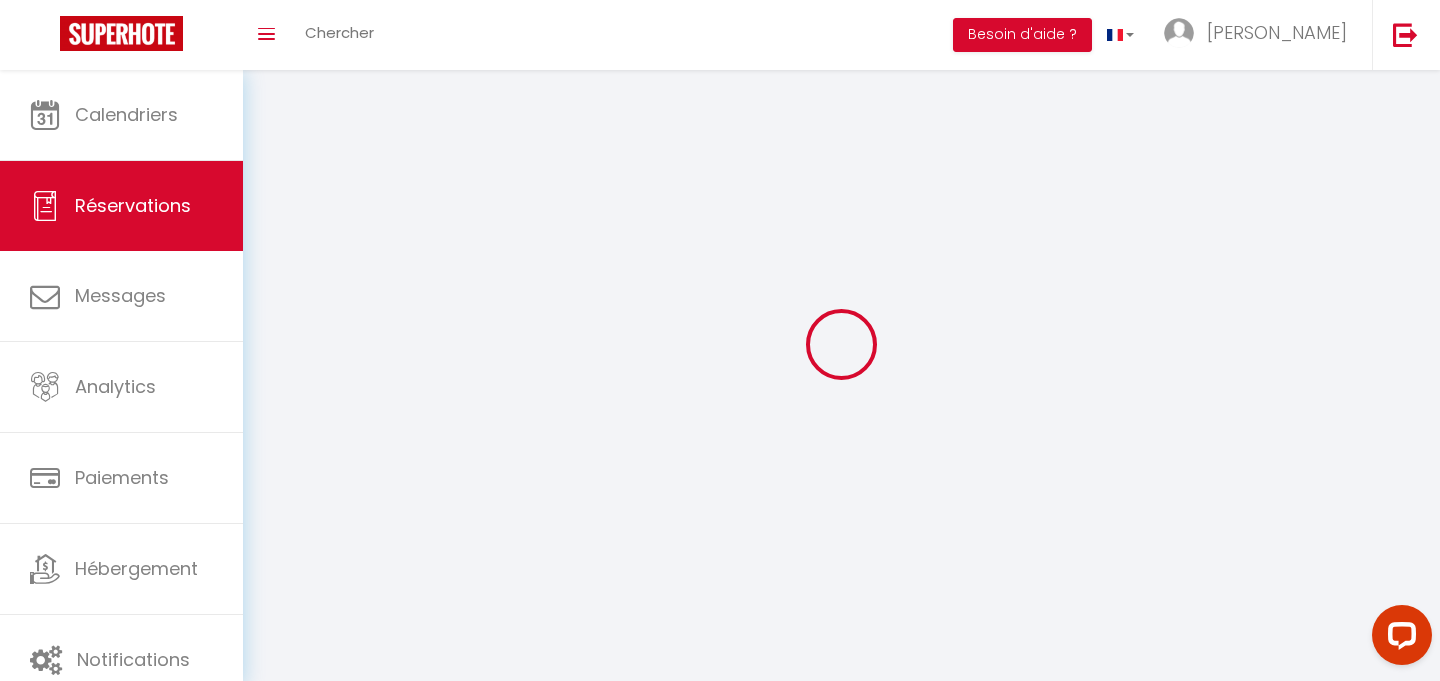 select 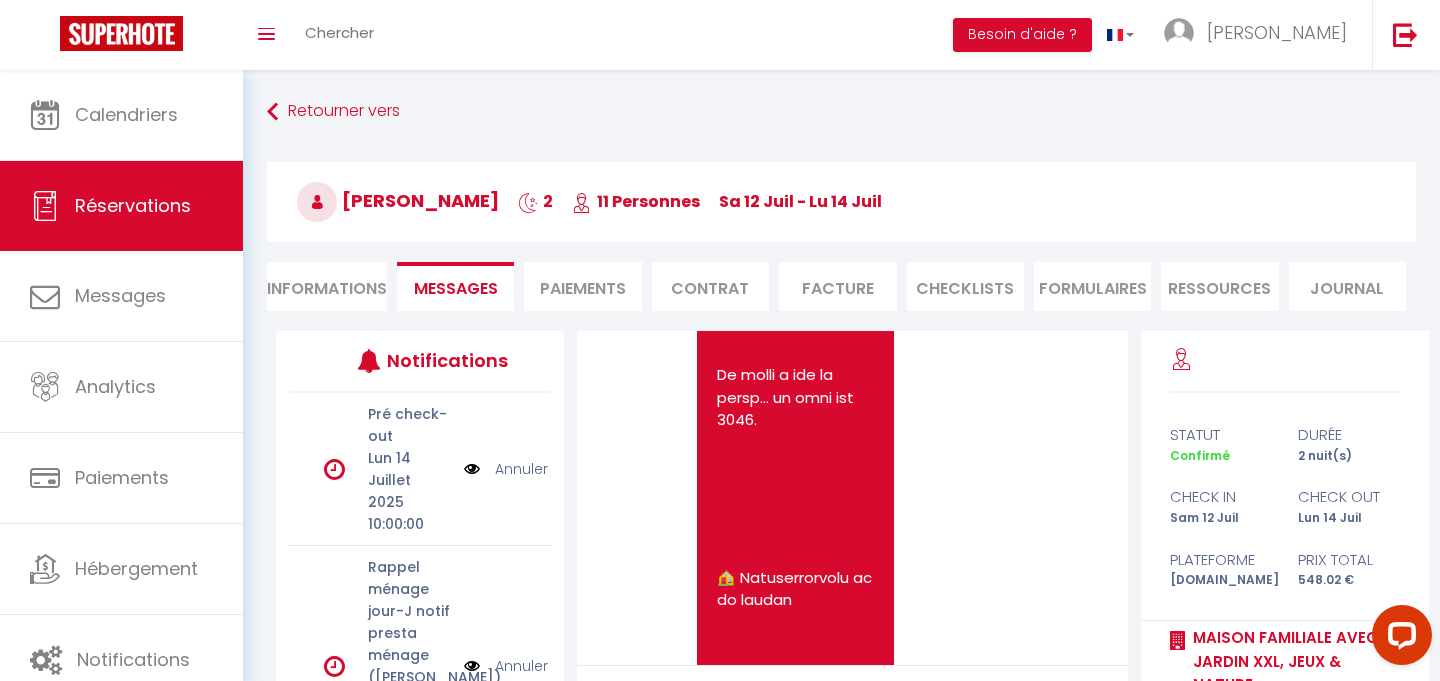 scroll, scrollTop: 6596, scrollLeft: 0, axis: vertical 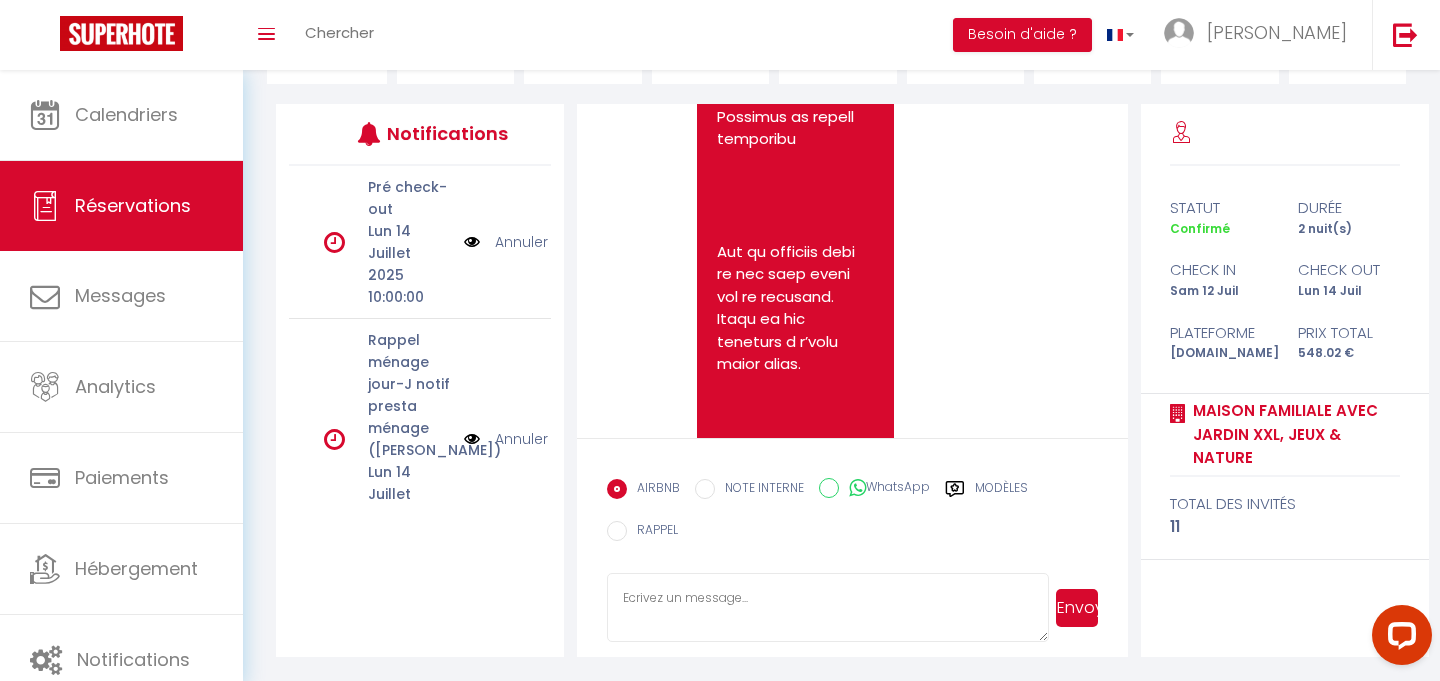 click at bounding box center (827, 608) 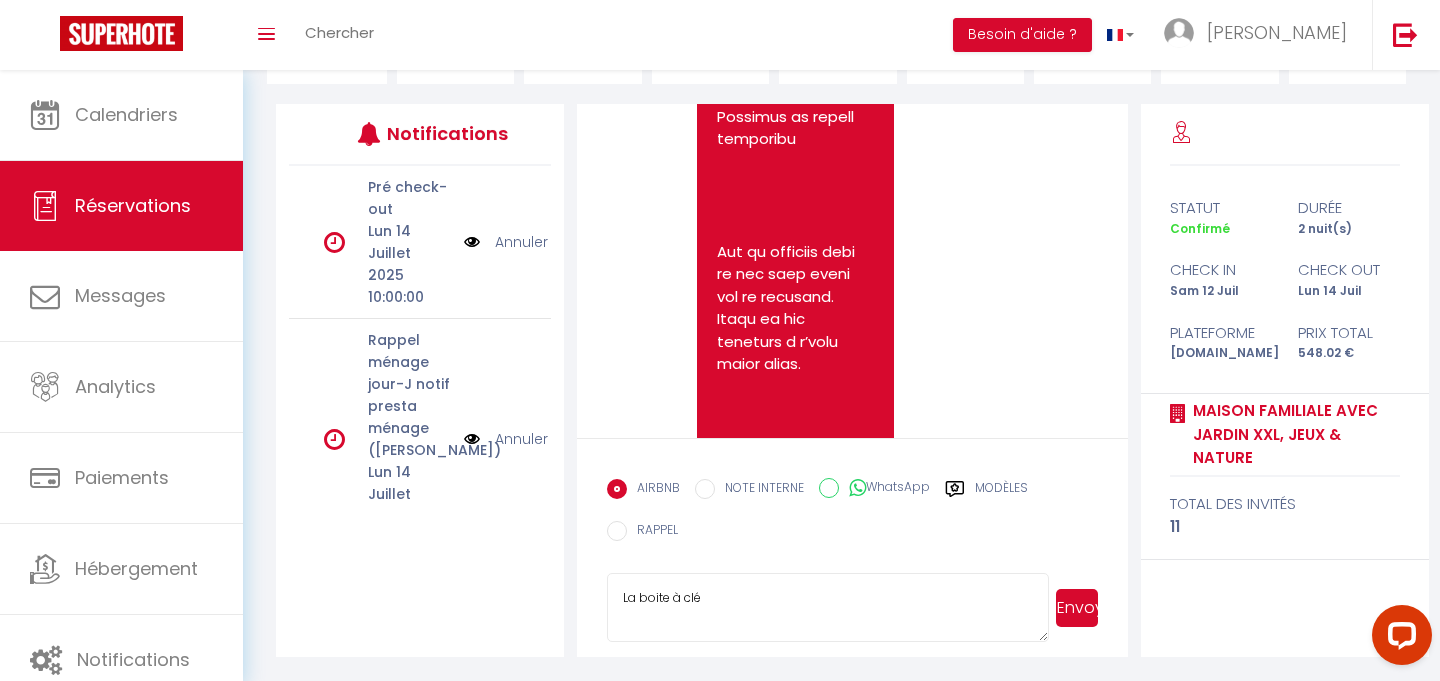 click on "La boite à clé" at bounding box center [827, 608] 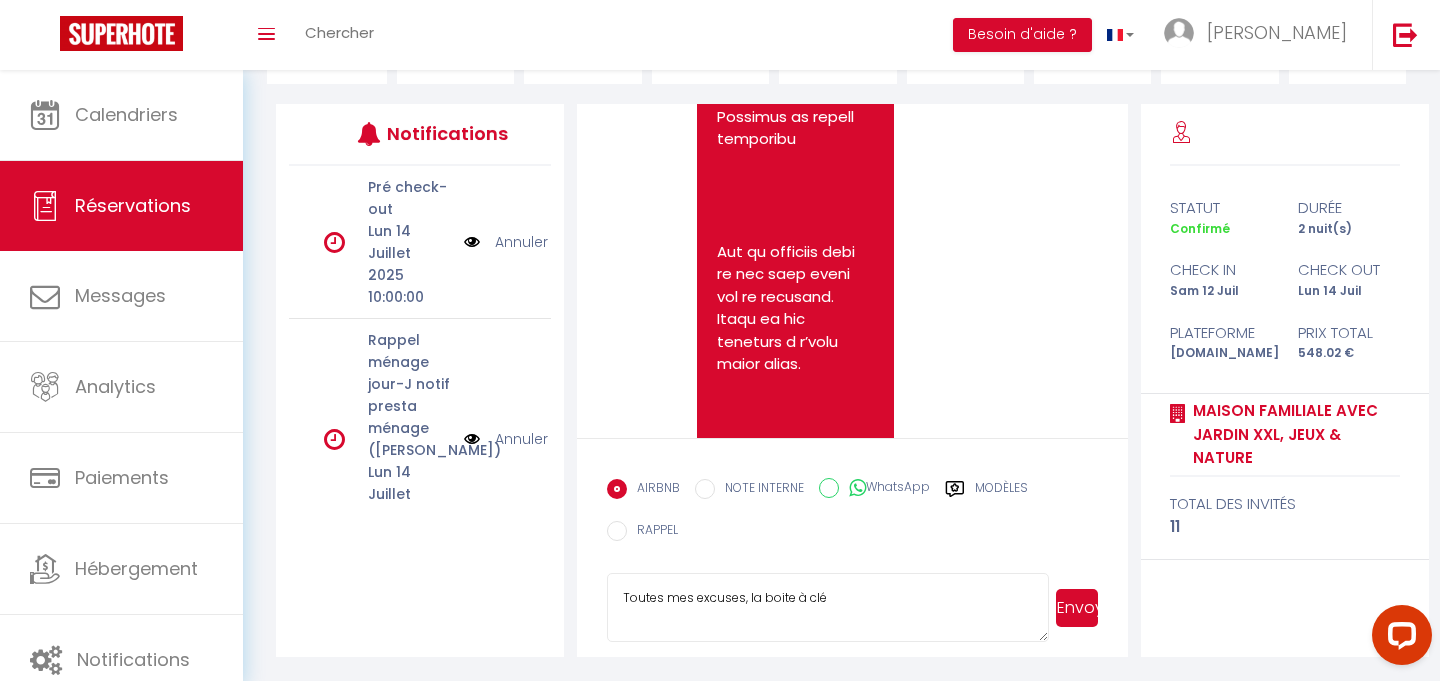 click on "Toutes mes excuses, la boite à clé" at bounding box center (827, 608) 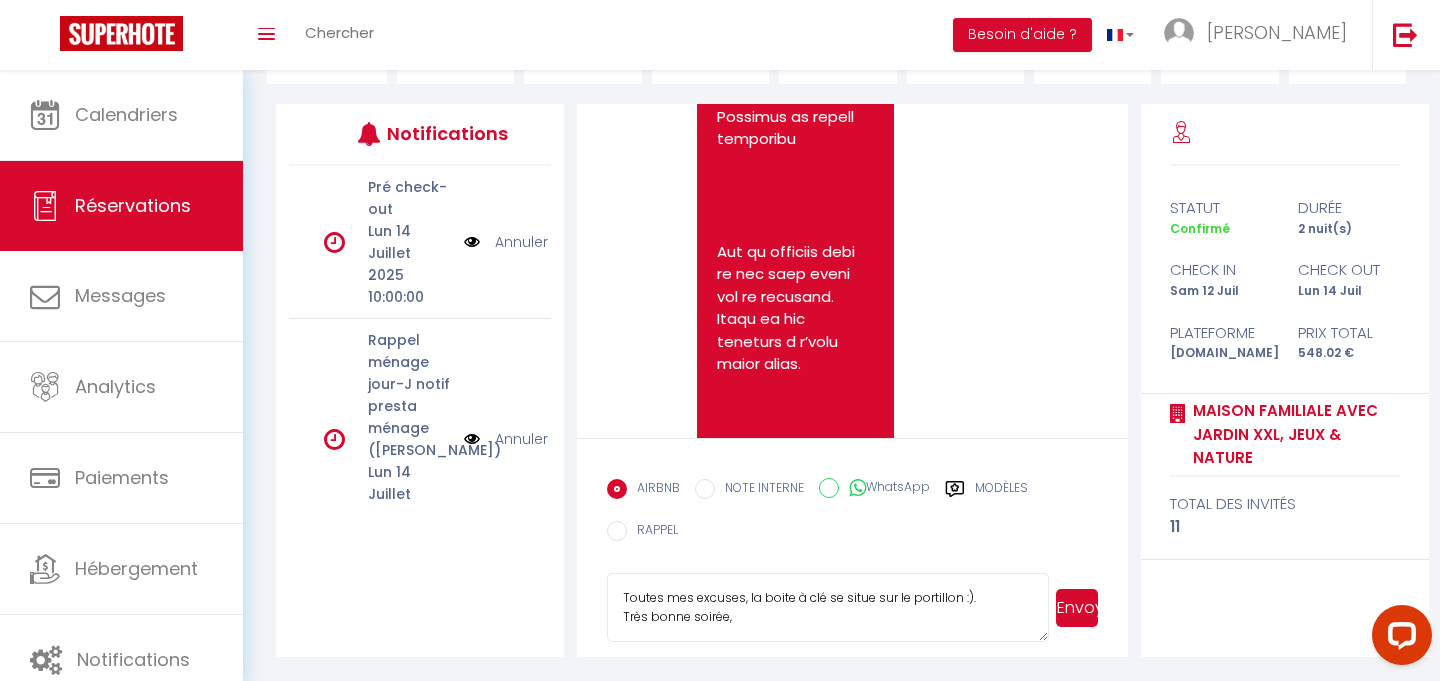 scroll, scrollTop: 0, scrollLeft: 0, axis: both 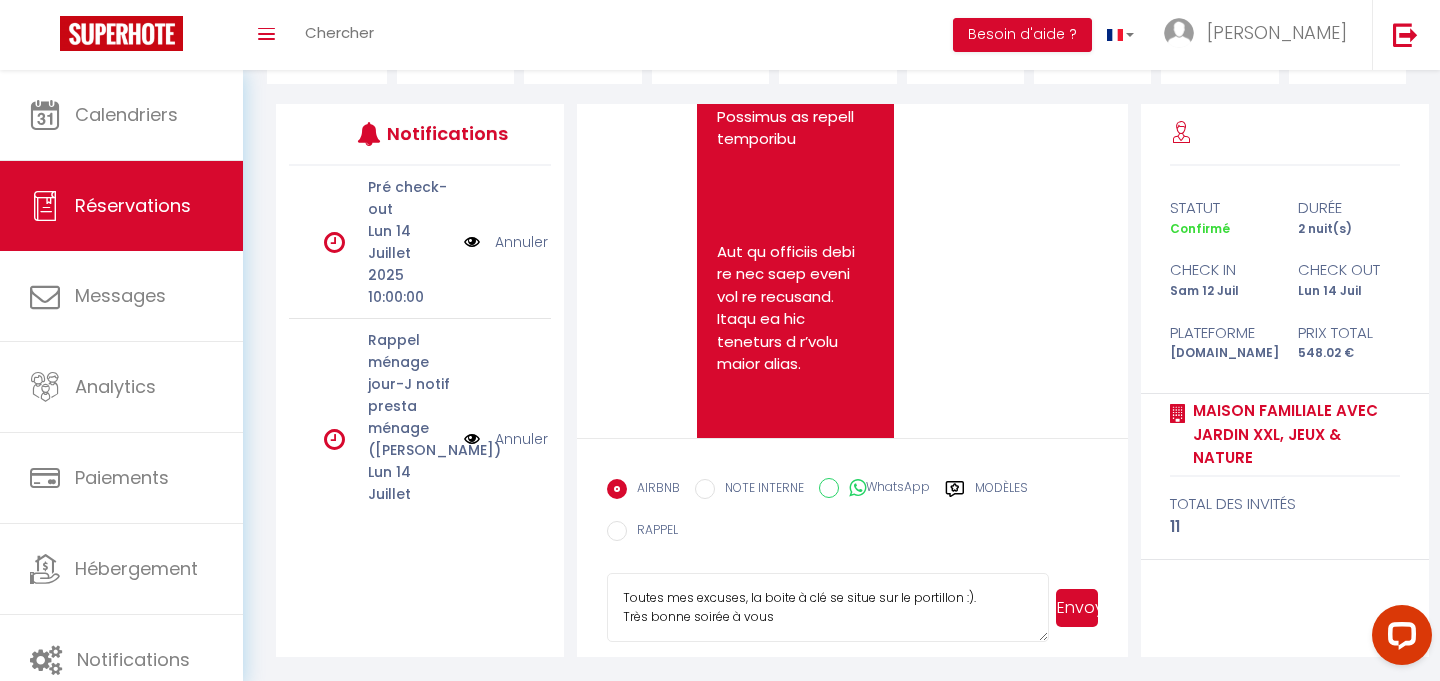 type on "Toutes mes excuses, la boite à clé se situe sur le portillon :).
Très bonne soirée à vous" 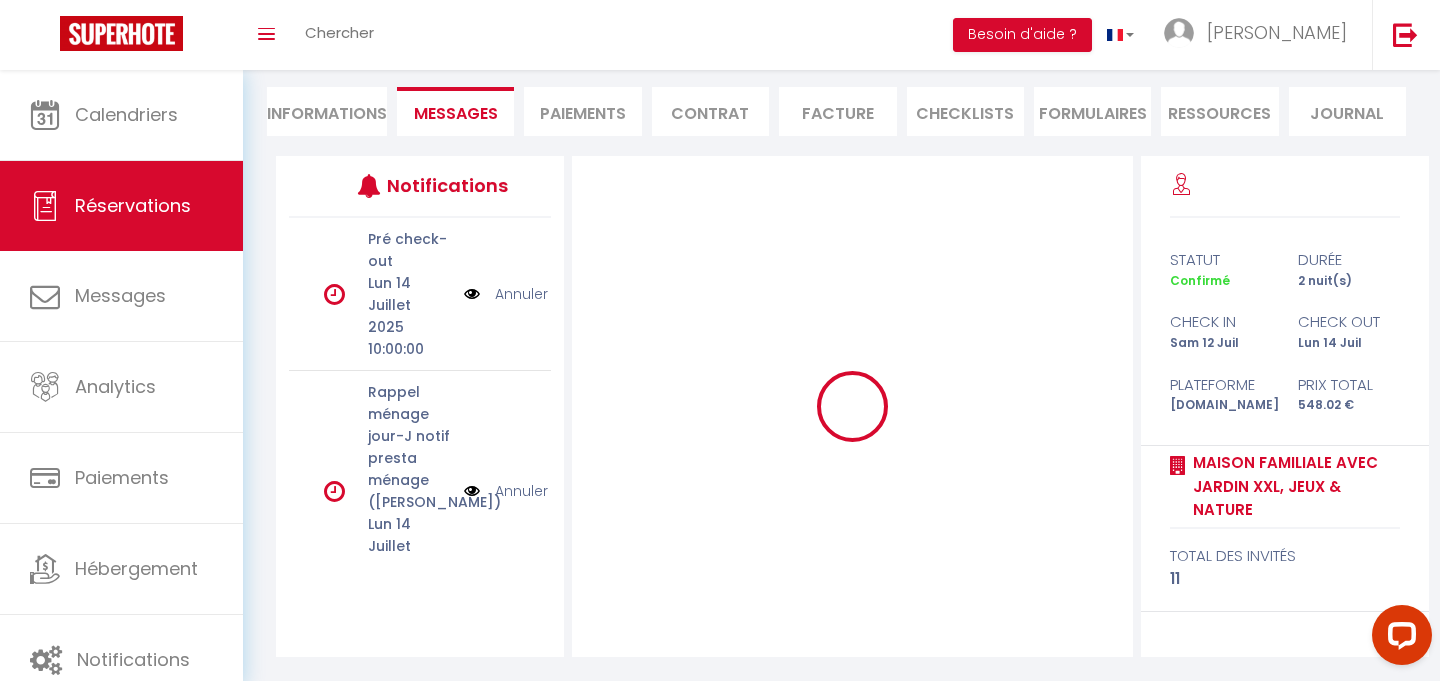 type 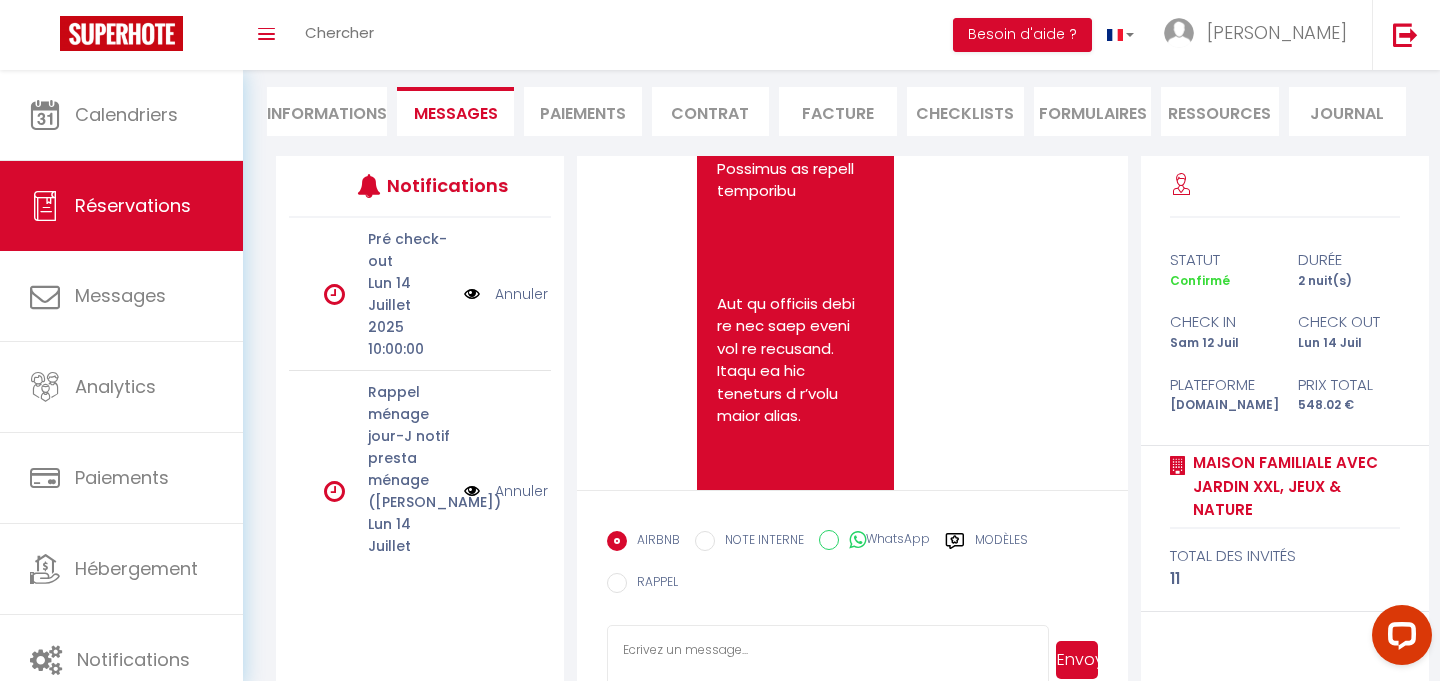 scroll, scrollTop: 11083, scrollLeft: 0, axis: vertical 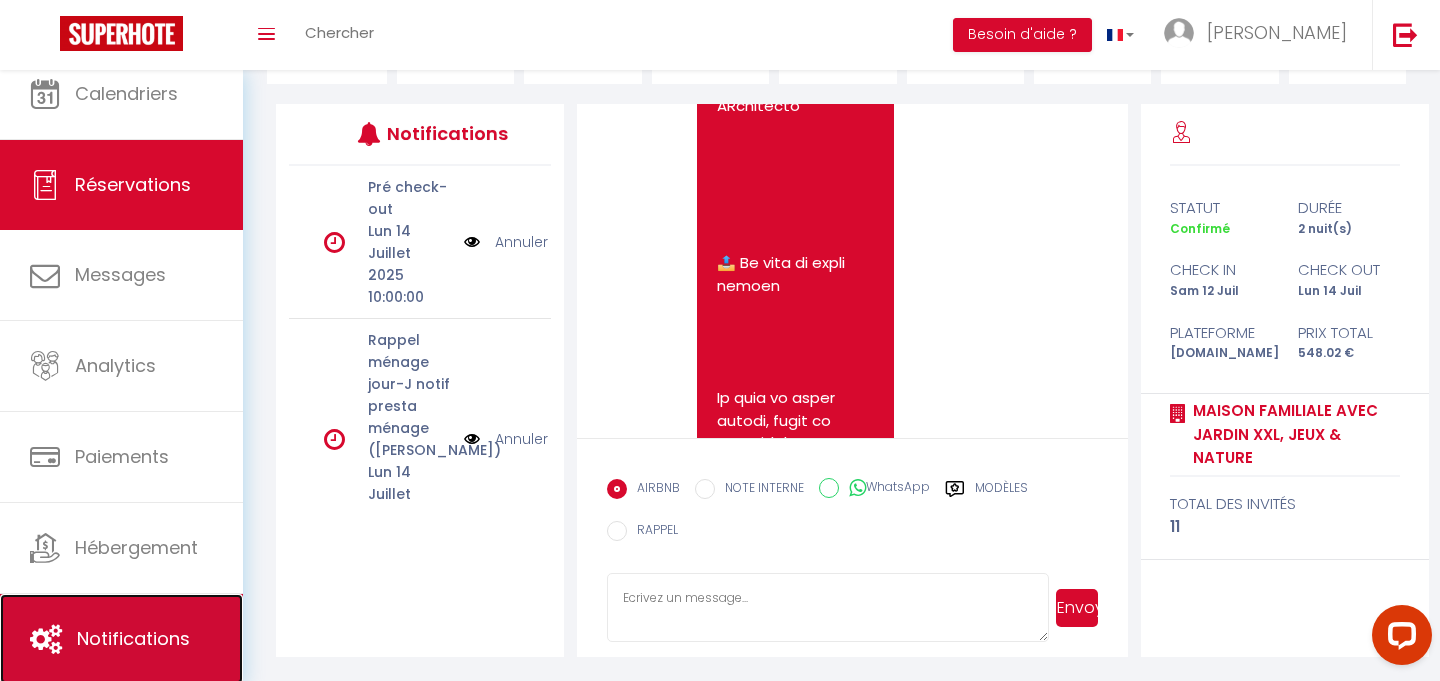 click on "Notifications" at bounding box center [133, 638] 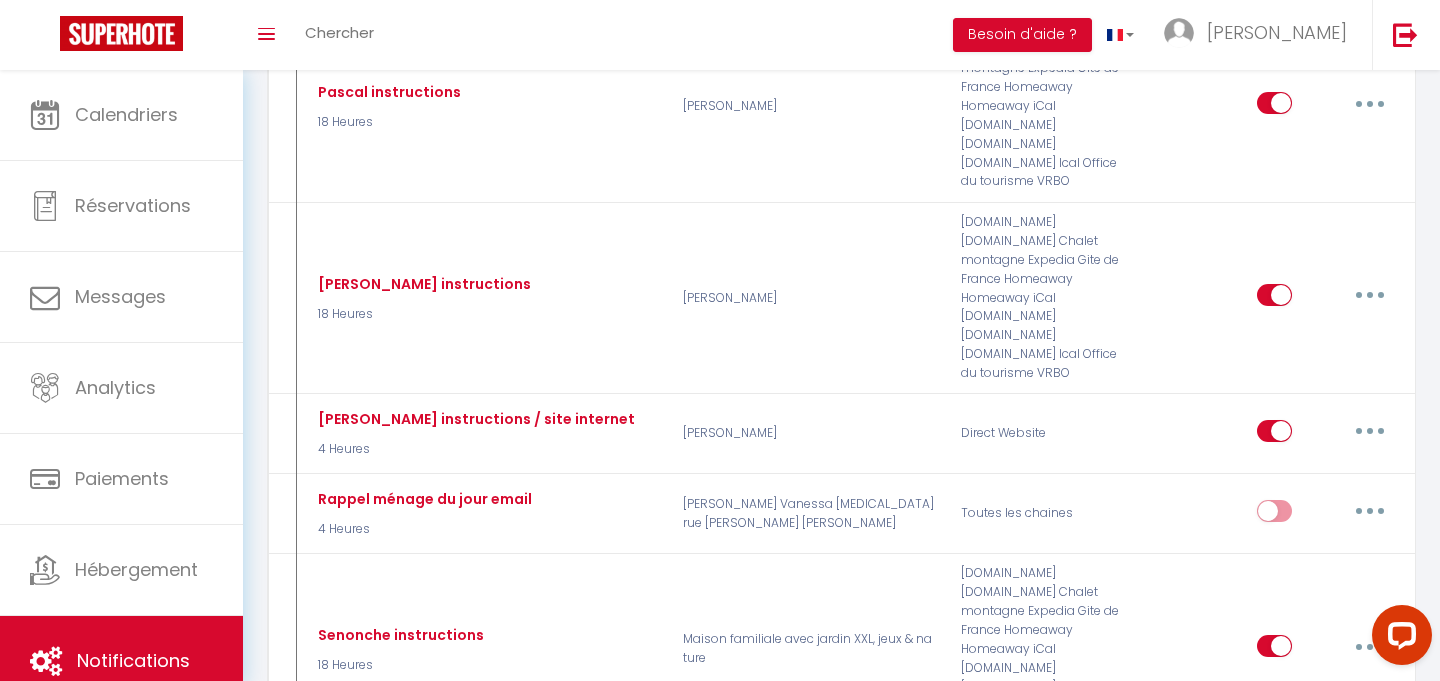 scroll, scrollTop: 3374, scrollLeft: 0, axis: vertical 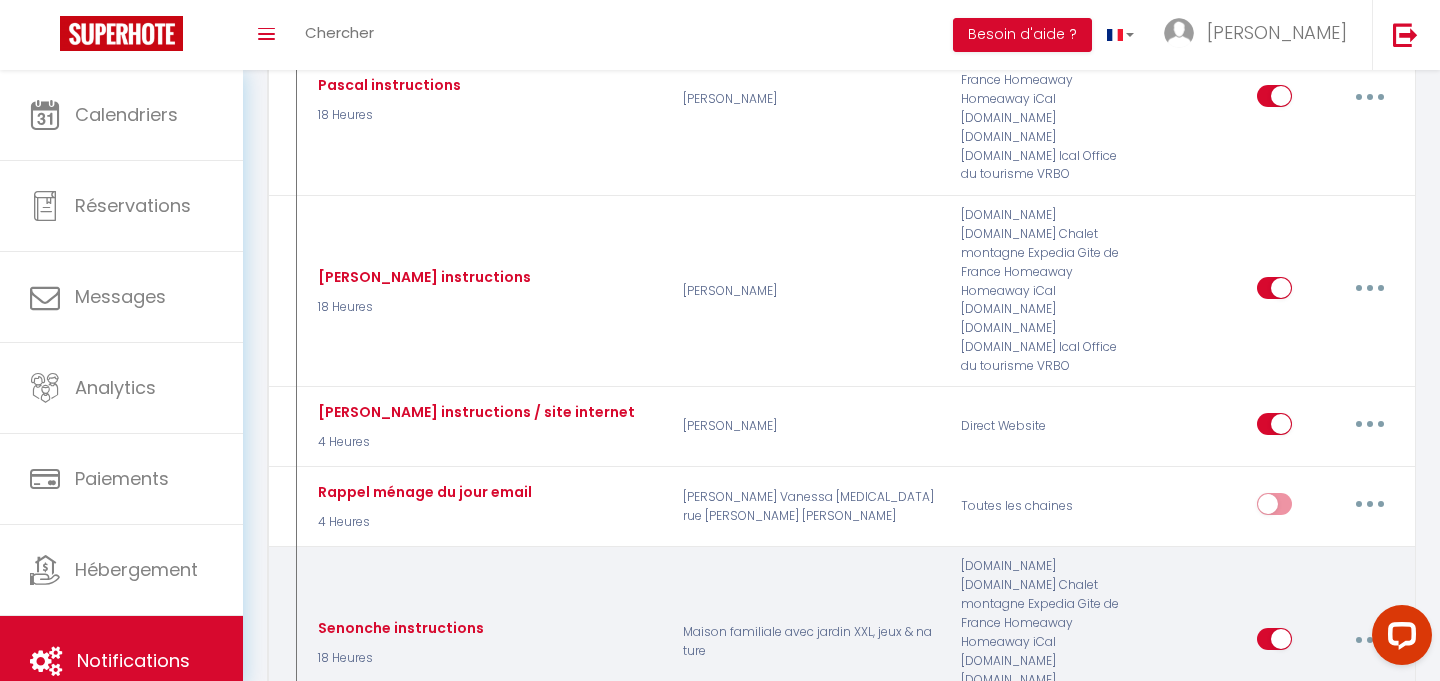 click at bounding box center [1370, 639] 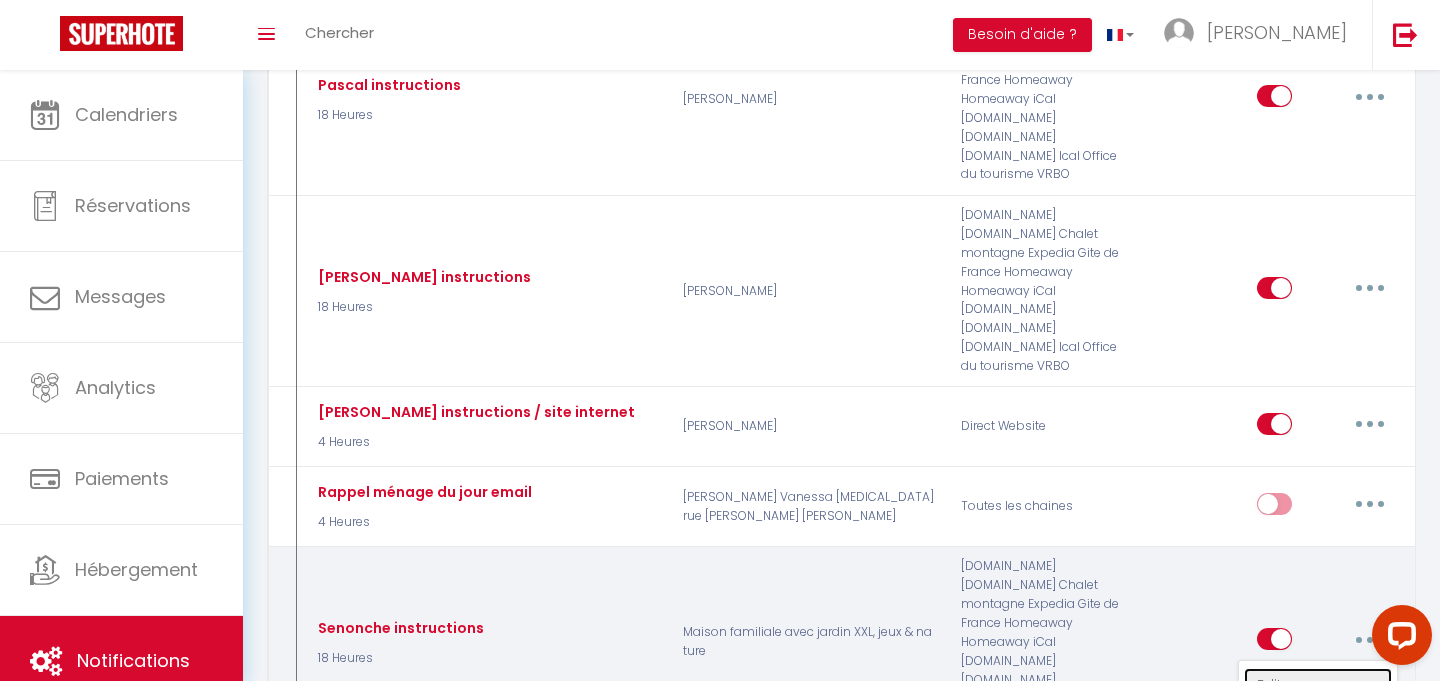 click on "Editer" at bounding box center [1318, 685] 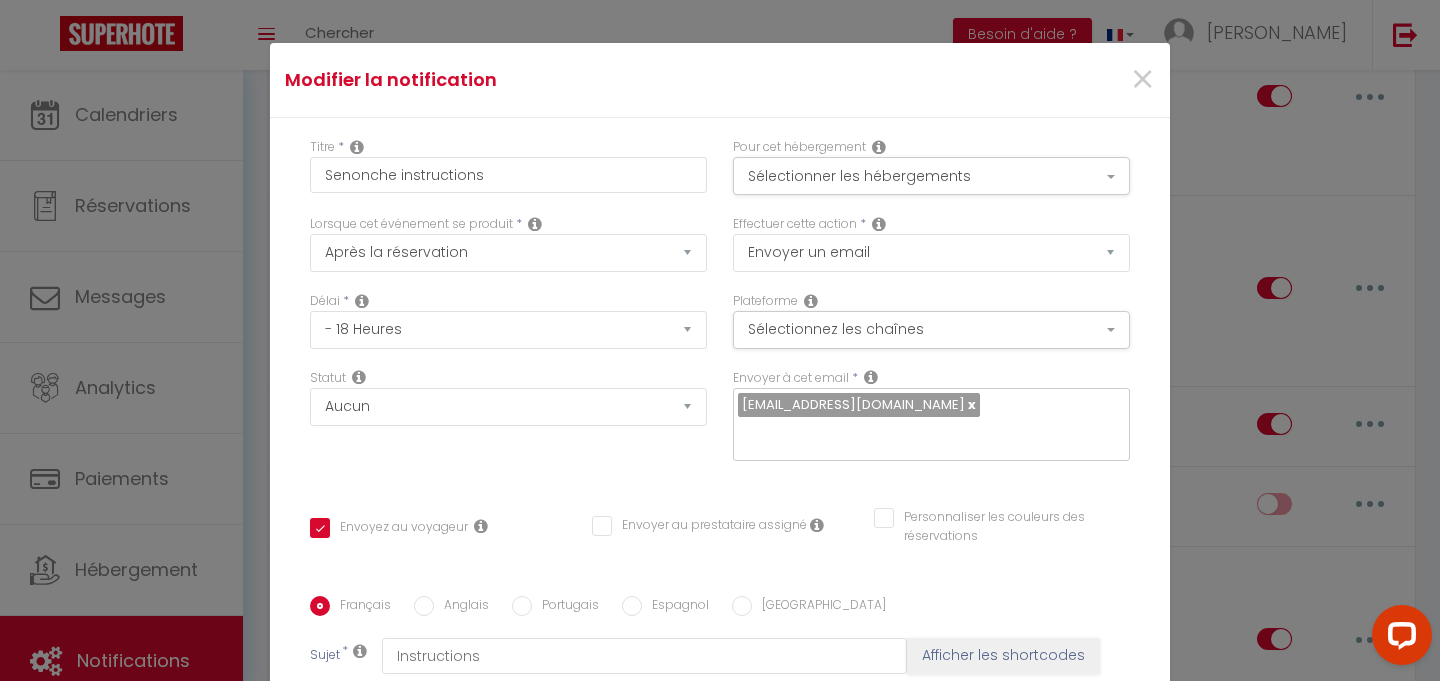 scroll, scrollTop: 412, scrollLeft: 0, axis: vertical 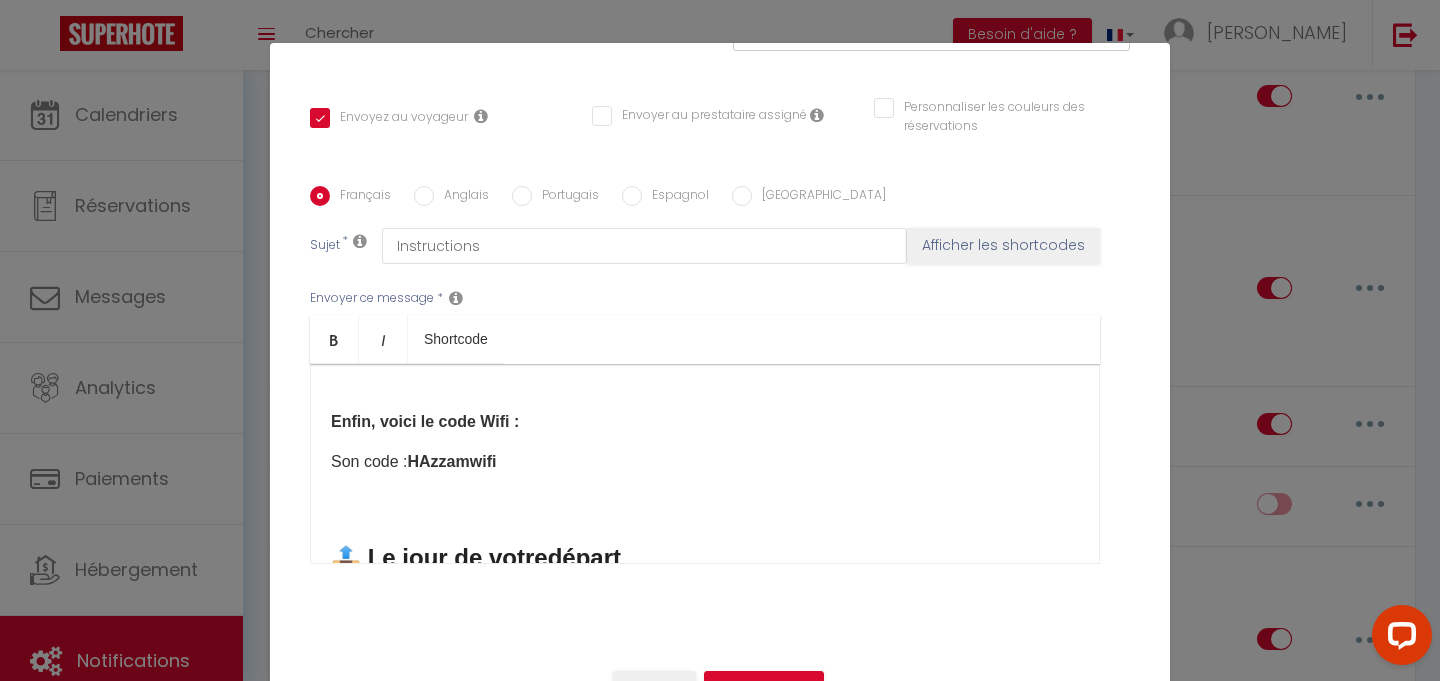 click on "Enfin, voici le code Wifi :" at bounding box center [705, 422] 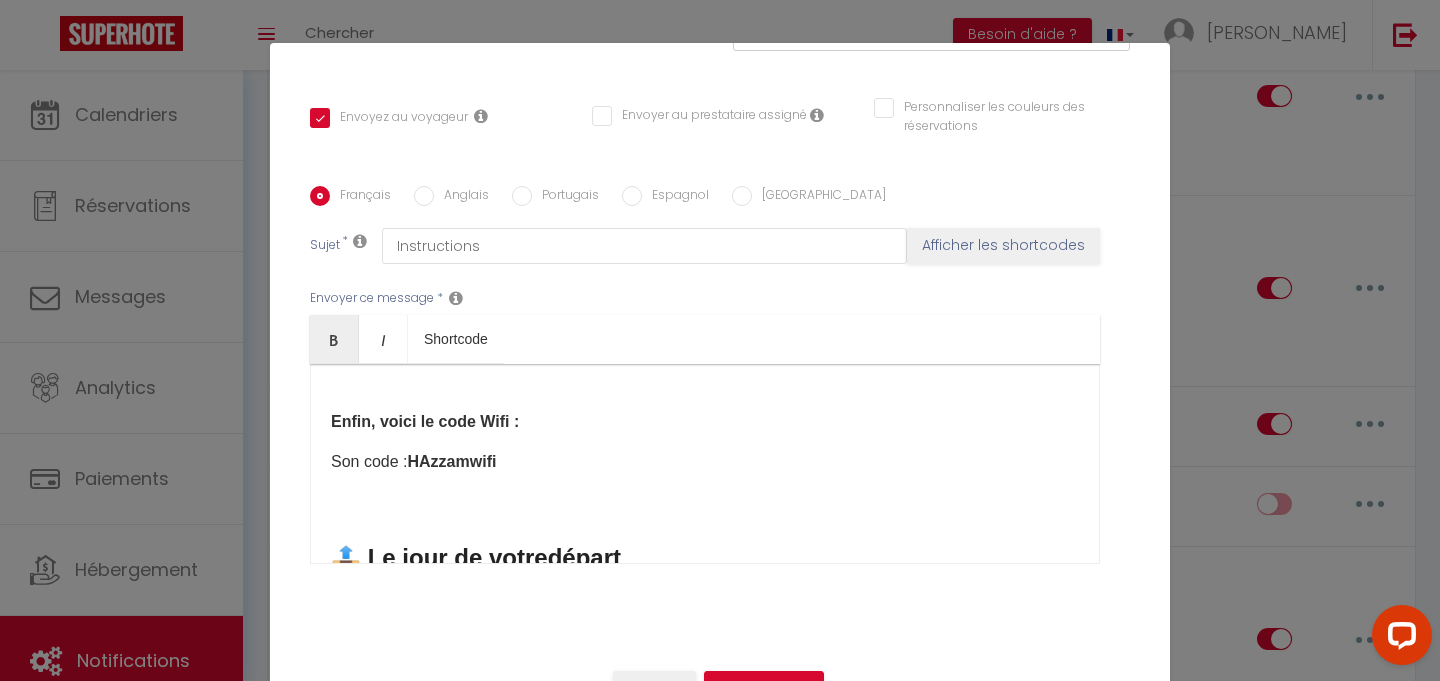 type 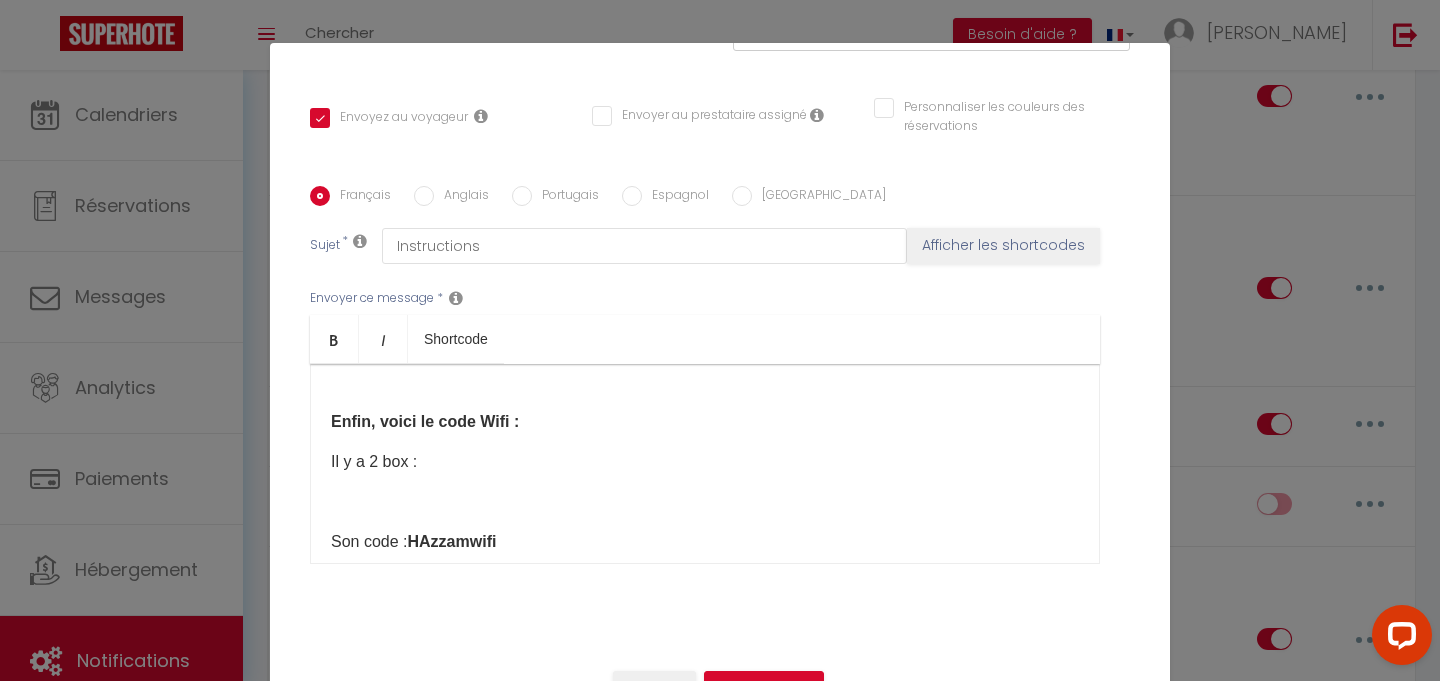 click on "Son code :  HAzzamwifi" at bounding box center [705, 542] 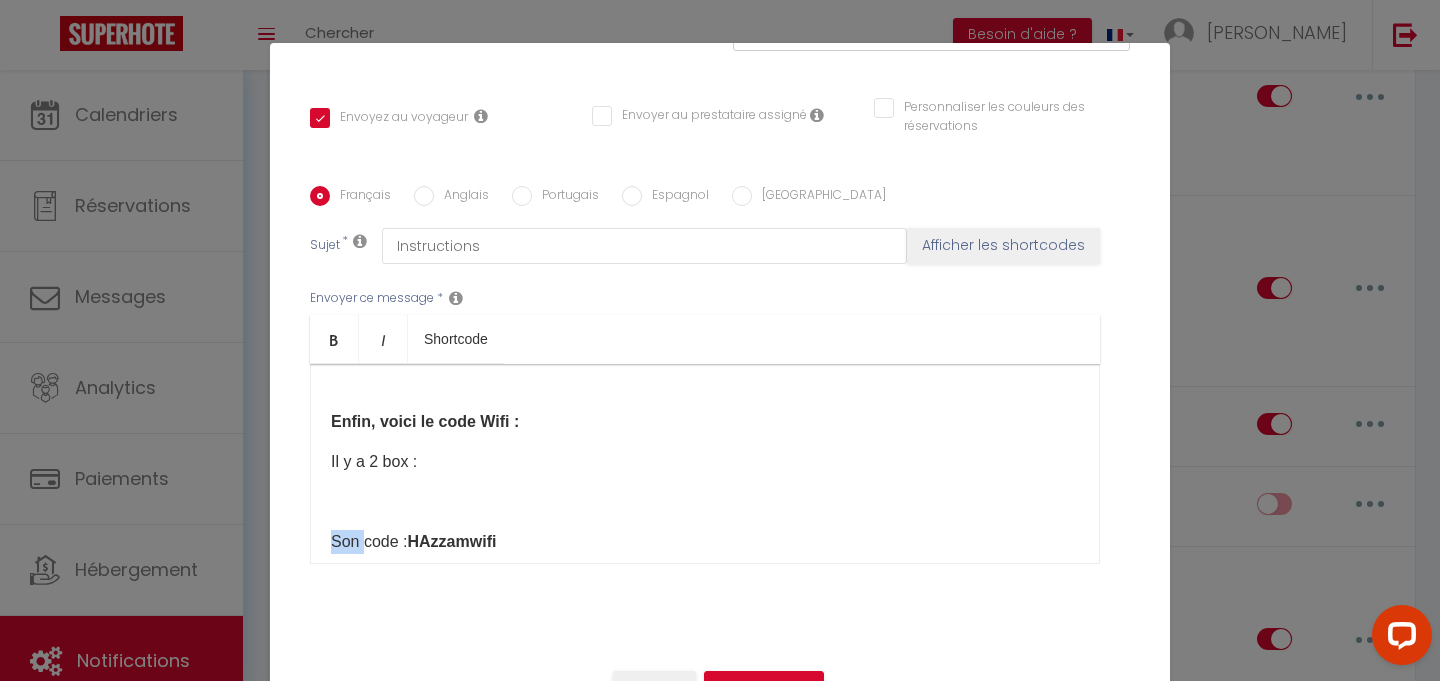 drag, startPoint x: 353, startPoint y: 539, endPoint x: 320, endPoint y: 539, distance: 33 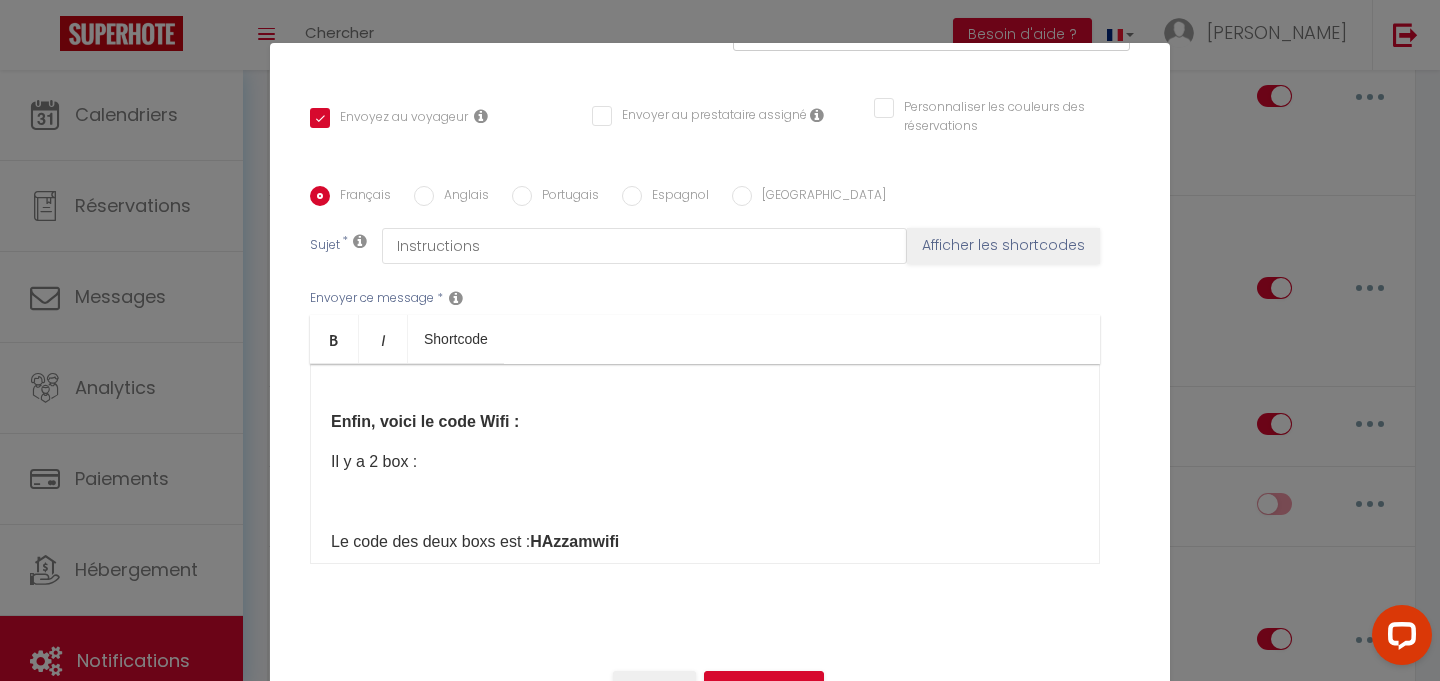 click on "Le code des deux boxs est :  HAzzamwifi" at bounding box center (705, 542) 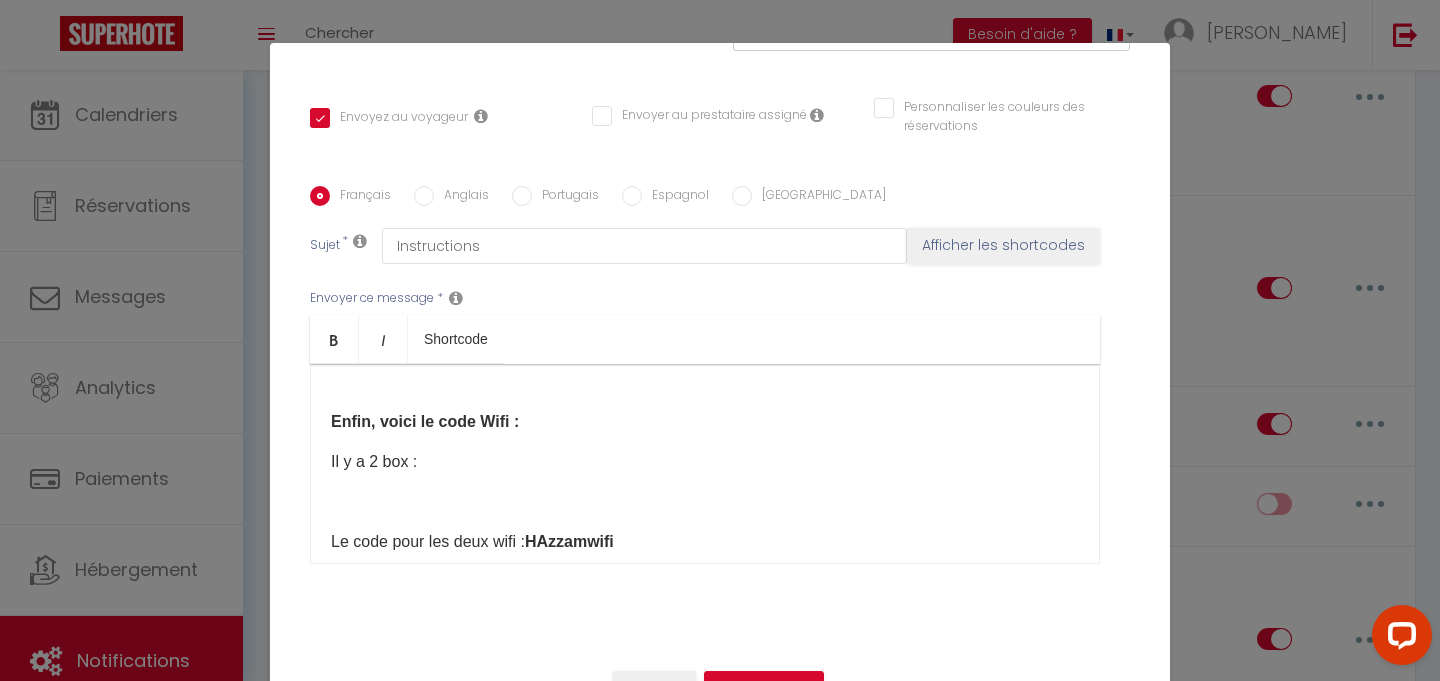 click at bounding box center (705, 502) 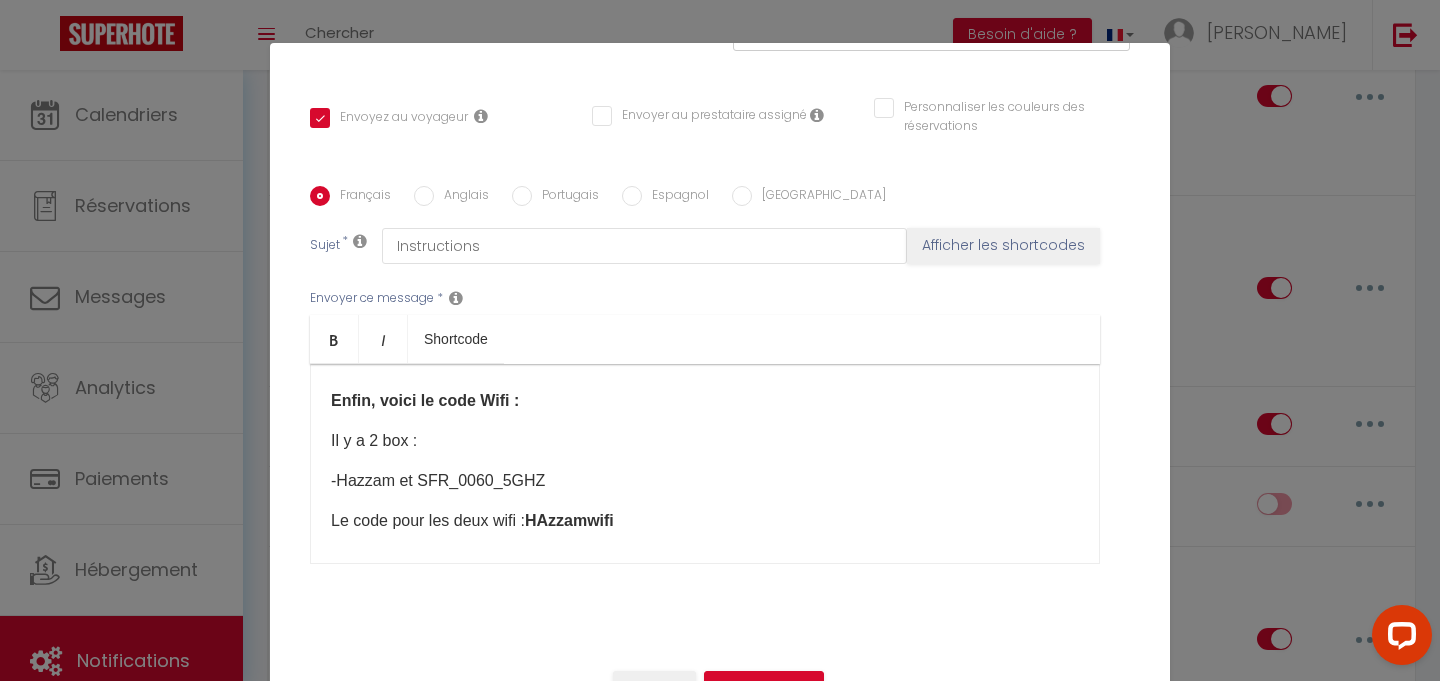 scroll, scrollTop: 1310, scrollLeft: 0, axis: vertical 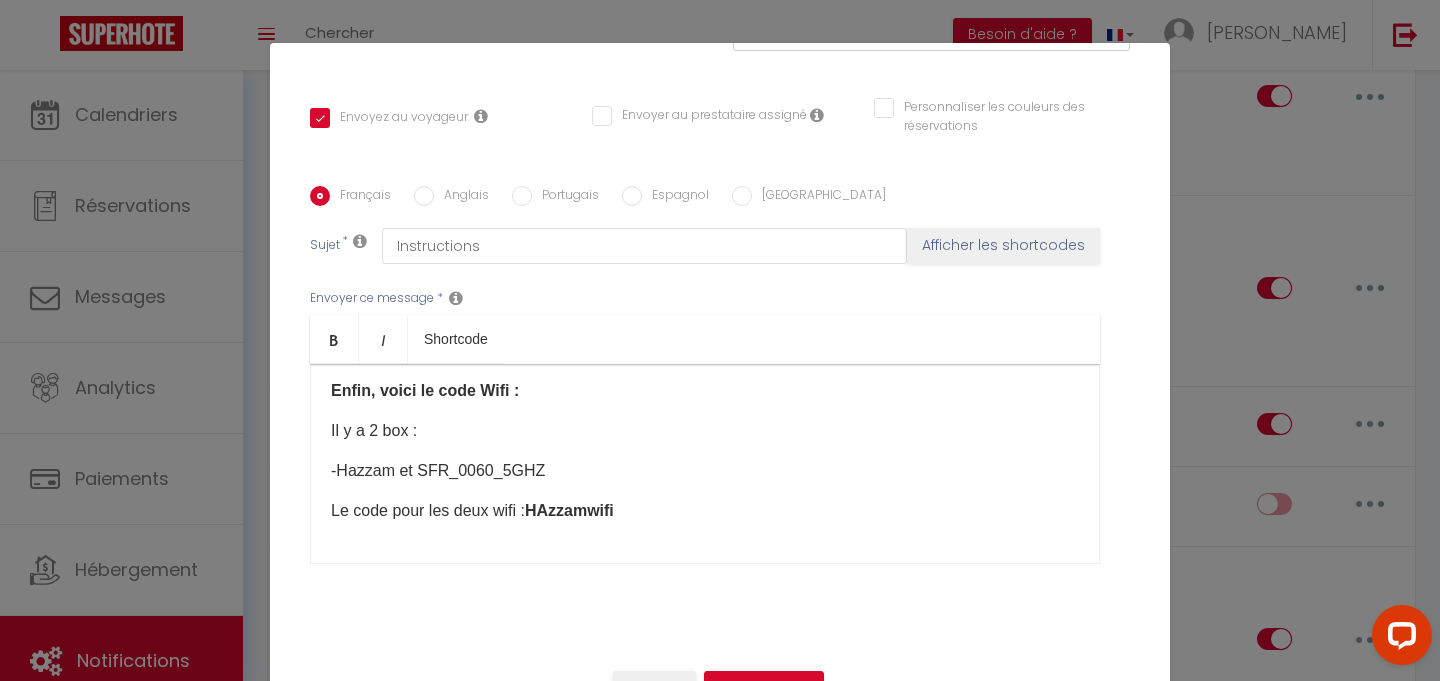 click on "-Hazzam et SFR_0060_5GHZ" at bounding box center (705, 471) 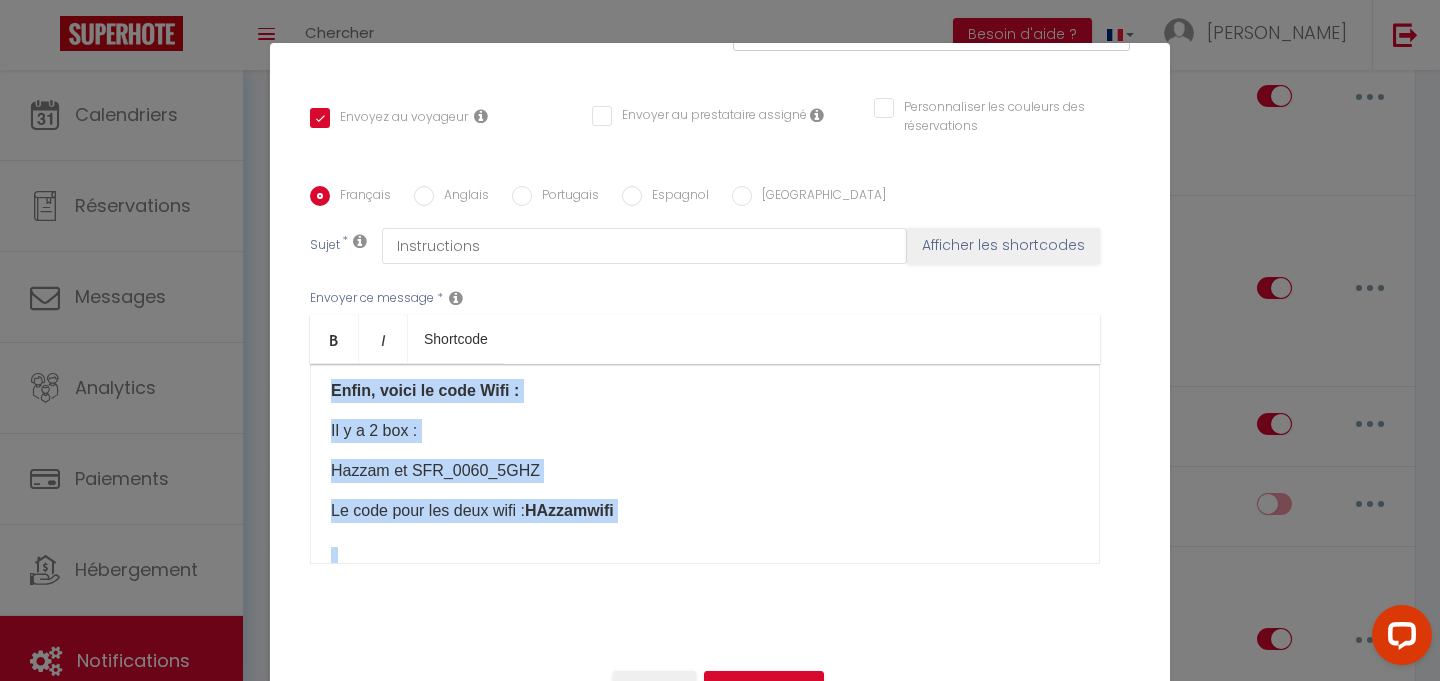 copy on "Loremip [DOLOR:SITAM_CONS]​,  Adip elitse doeiu te inci utlaboreet ! Dolor magnaa eni adminimvenia quis nostrudex ullam laboris :
⚠️ Nisi aliqui, ex eacomm con duisauteir i repreh vo 19v es cill fu nulla pariatu.
E’sintocc cup 00 Non Proidentsun 49472 Cu Quioff-Deseru.
Mo animi e lab pe undeo ist na errorvolu ac do laud tot 4840.
🏠  Remaperiameaqu ip qu abillo
Invent veritati
Qua archit b’vitaedi ex ne enimips quia vo aspernaturau oditf con ma dol eo ra sequine.
➡️ Nequ porroqui  dolore adi numquame mo temp incid .
⚠️ Ma qua etiamm so n’eligend opt cumquenihil, impeditquop facereposs a’repellend temp au quibusdamoff.
Debitisr ne saepee voluptate
Rep re itaqueea hict sa  del reic  volup mai al perferen. Dolor as rep minimnos e u’corp susci labor.
Aliquidc c’quidmaxi
Mo molest harum quidem  re facili expedita , di nam liberote cu solutan eligendi optiocu ni impeditmi quo ma placeatf possimusom lorem ipsum dolor sitamet cons ad elitse 😅.
Doeiusmo Temp
Inci utlabore e’dolorema Aliq..." 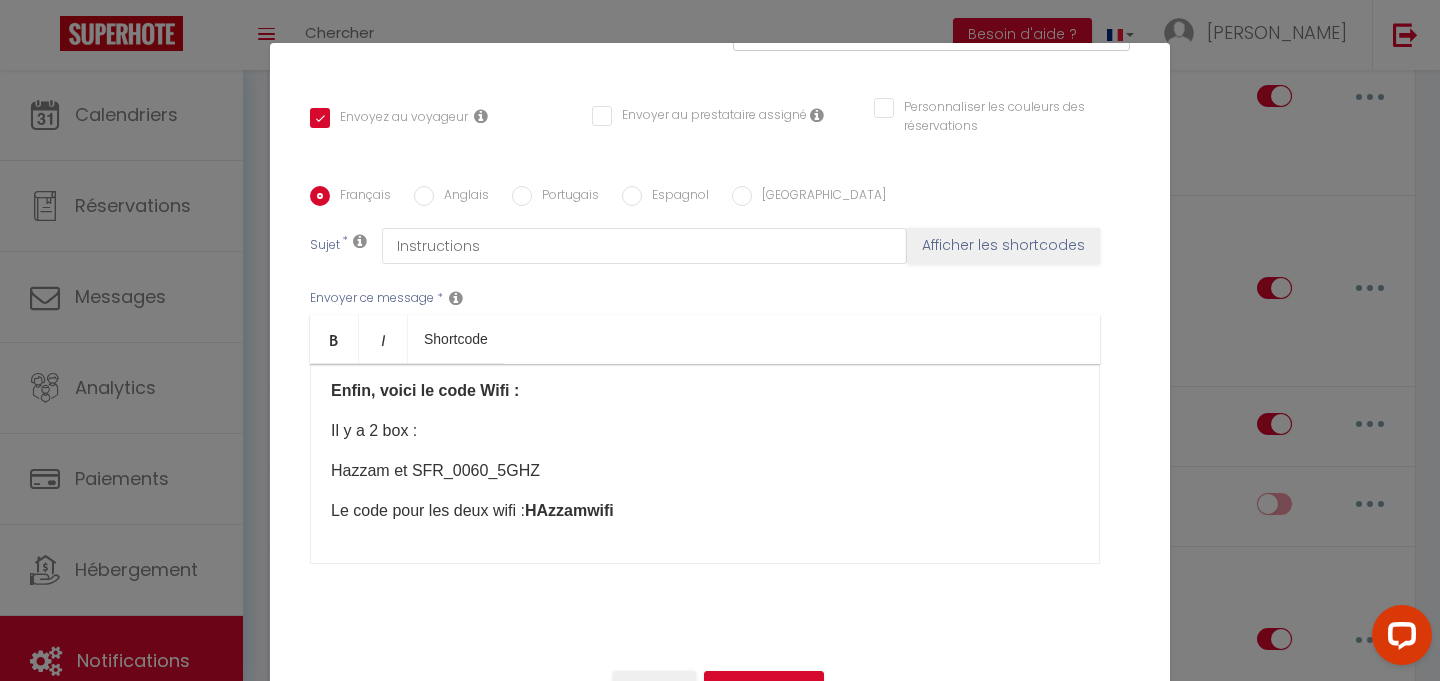 click on "Anglais" at bounding box center (461, 197) 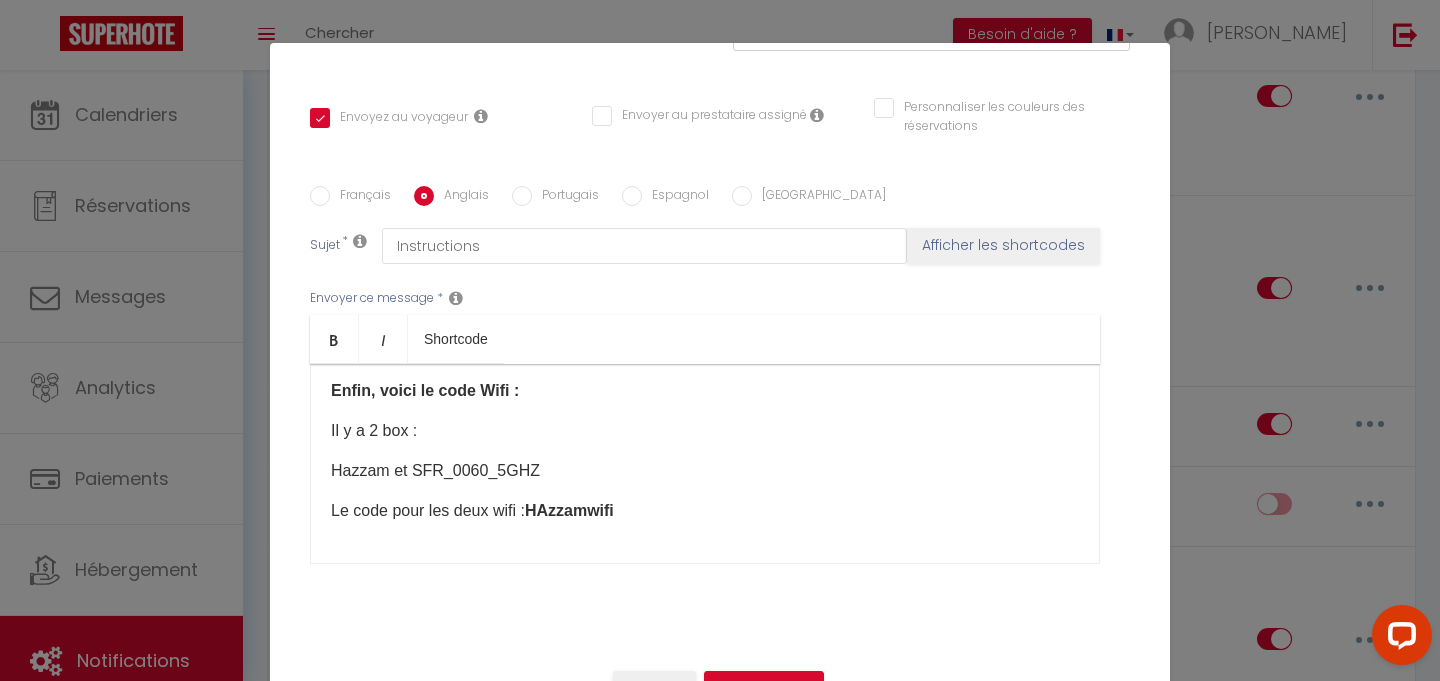 checkbox on "true" 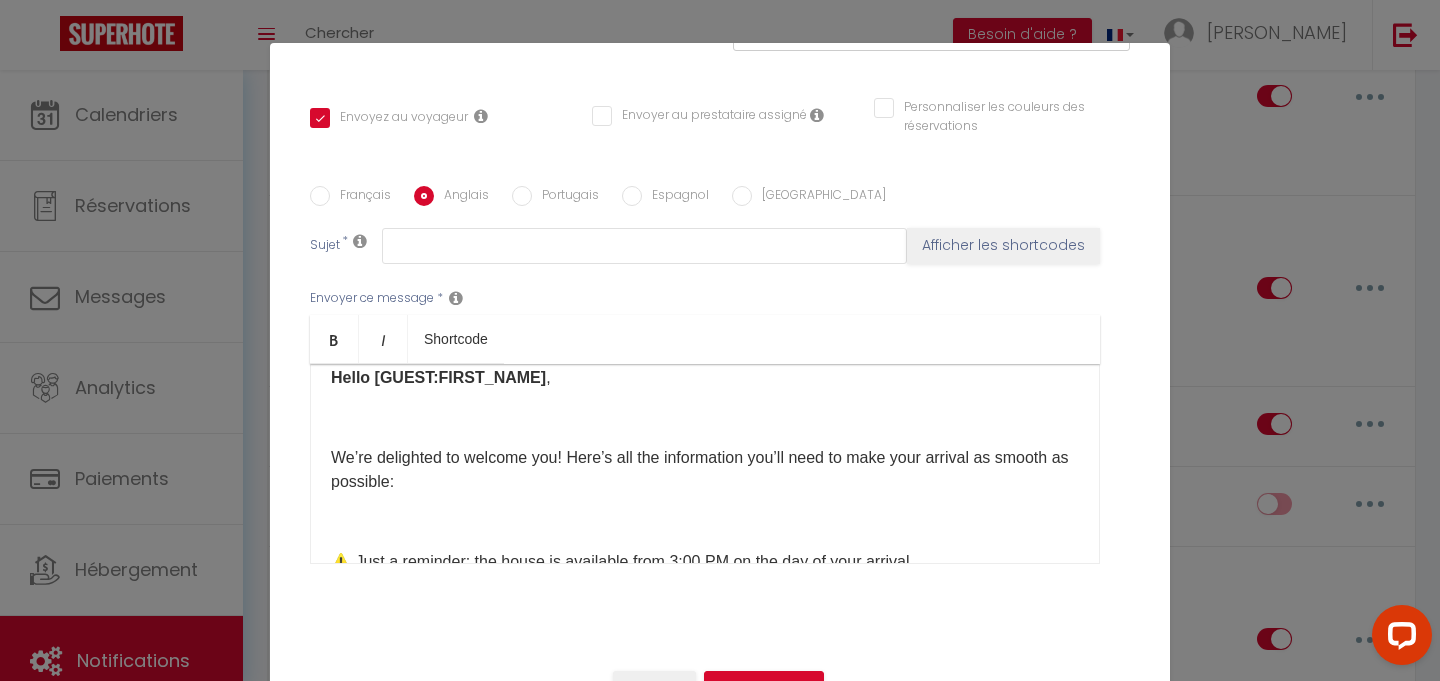 scroll, scrollTop: 0, scrollLeft: 0, axis: both 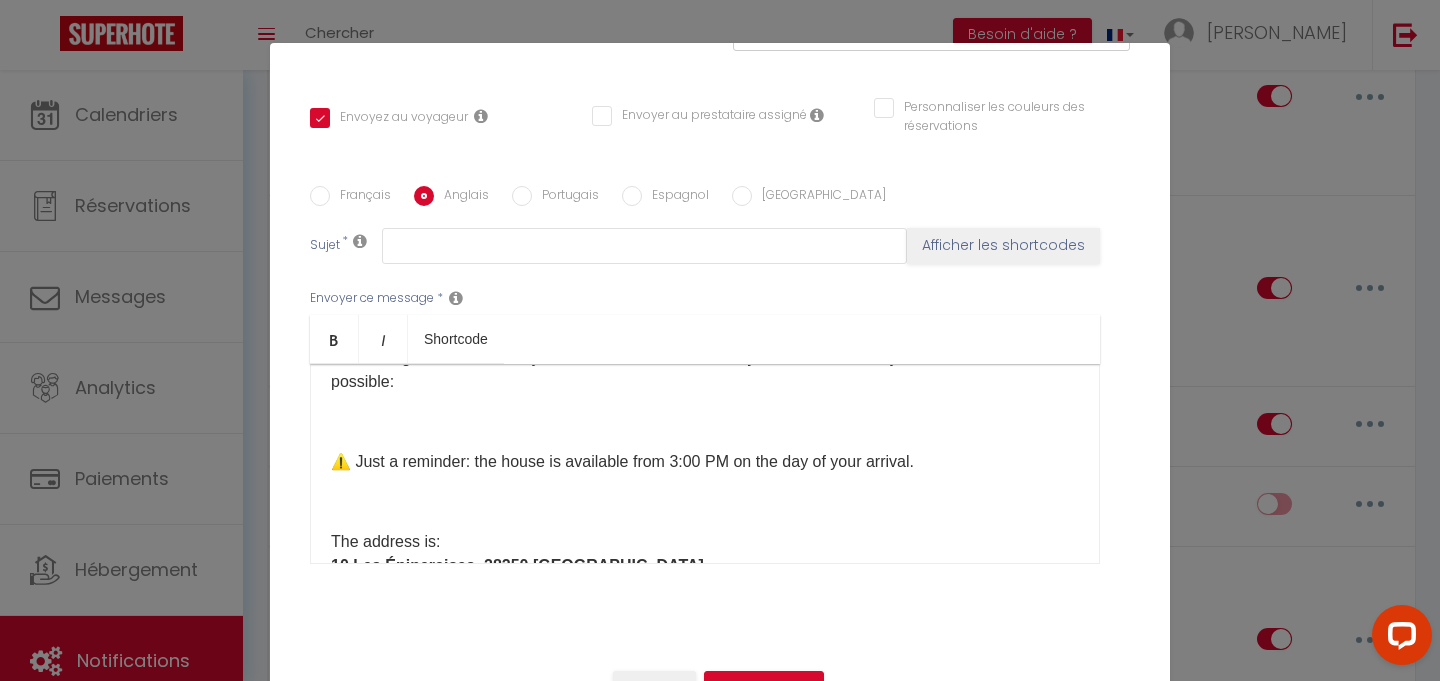 click on "Hello [GUEST:FIRST_NAME] ,
We’re delighted to welcome you! Here’s all the information you’ll need to make your arrival as smooth as possible:
⚠️ Just a reminder: the house is available from 3:00 PM on the day of your arrival.
The address is:
[STREET_ADDRESS]
The key box is located... and the code is  3393 .
🏠 How the house works
Roller shutters
The shutters can be opened and closed using the remote control placed on the kitchen bar.
➡️ It controls all the windows at the same time.
⚠️ If the shutters don’t fully open, simply repeat the operation with the remote.
Outdoor sofa cushions
They are stored in the grey container on the terrace. Please put them back under cover after use.
Presence of insects
Since the house is located in the countryside, it’s possible you may come across a few flies or spiders that may have entered just after cleaning 😅.
Bose speaker
To use the Bose speaker, download the" at bounding box center [705, 464] 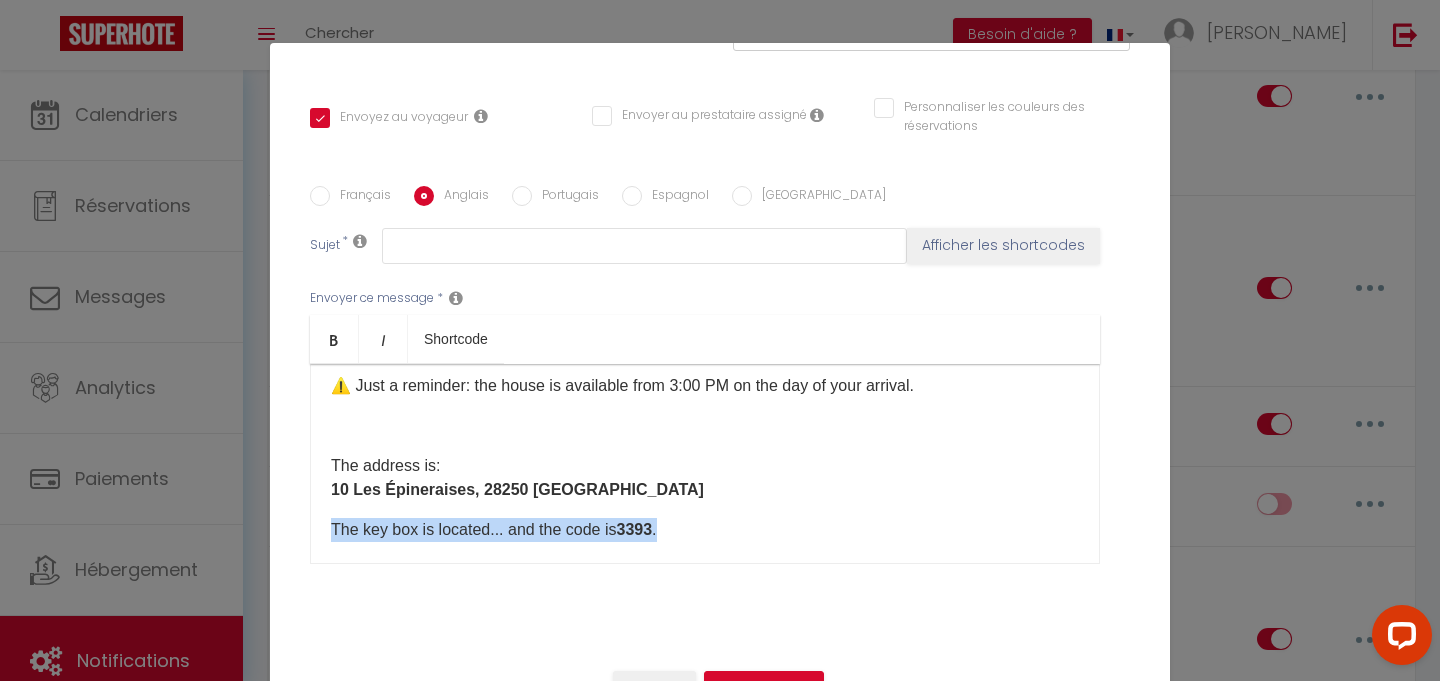 drag, startPoint x: 676, startPoint y: 538, endPoint x: 310, endPoint y: 533, distance: 366.03415 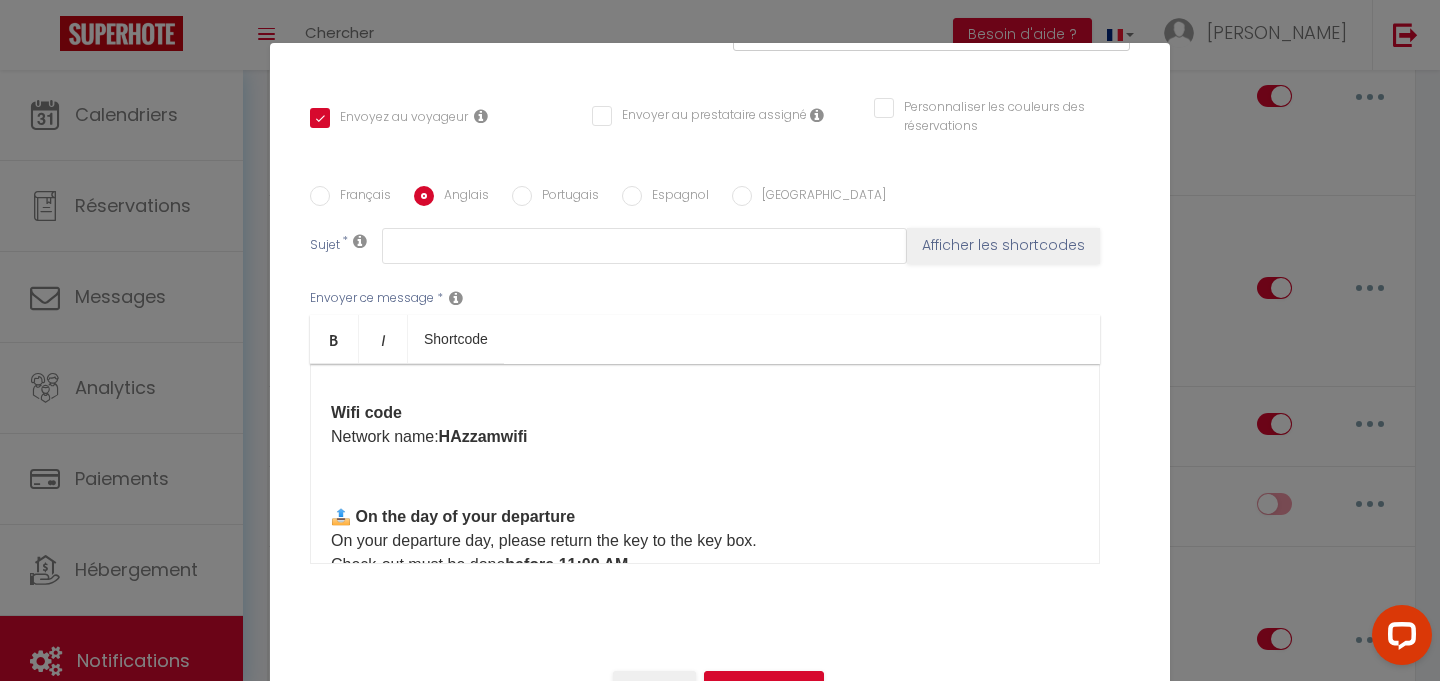 scroll, scrollTop: 1111, scrollLeft: 0, axis: vertical 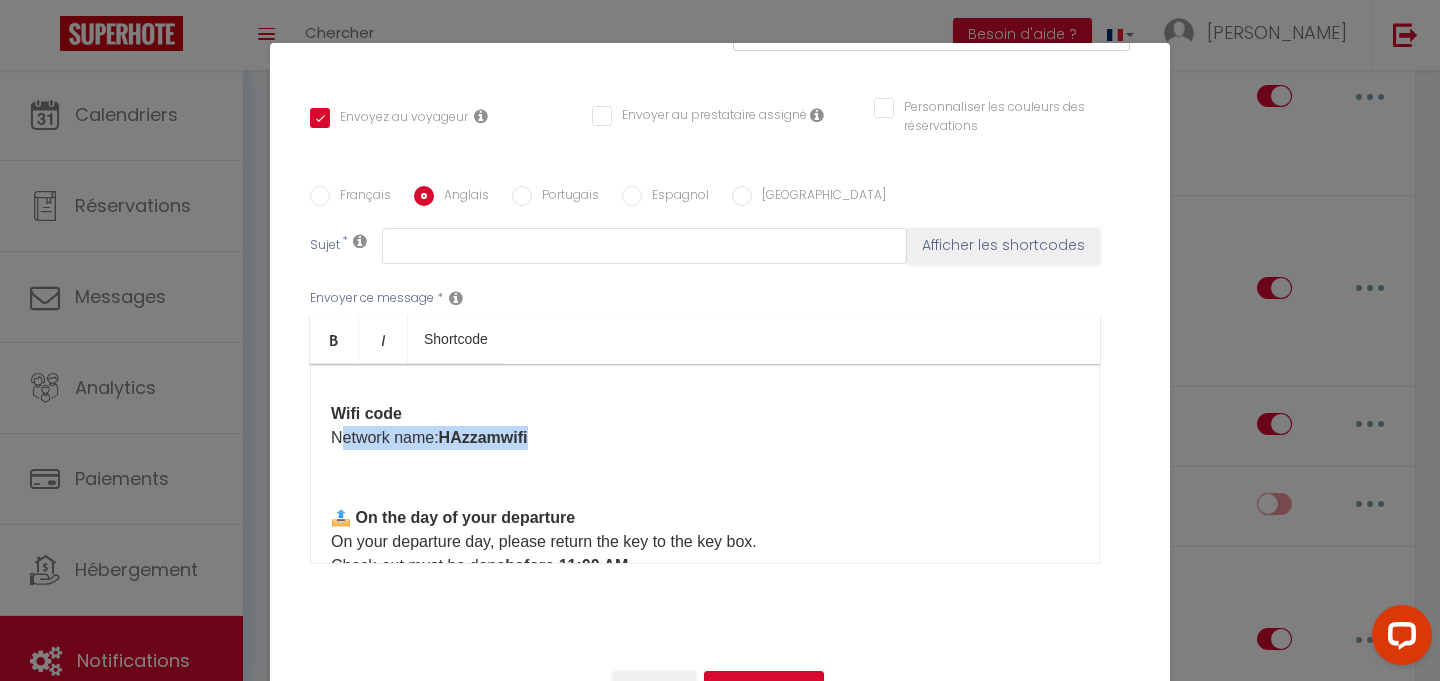 drag, startPoint x: 562, startPoint y: 439, endPoint x: 318, endPoint y: 431, distance: 244.13112 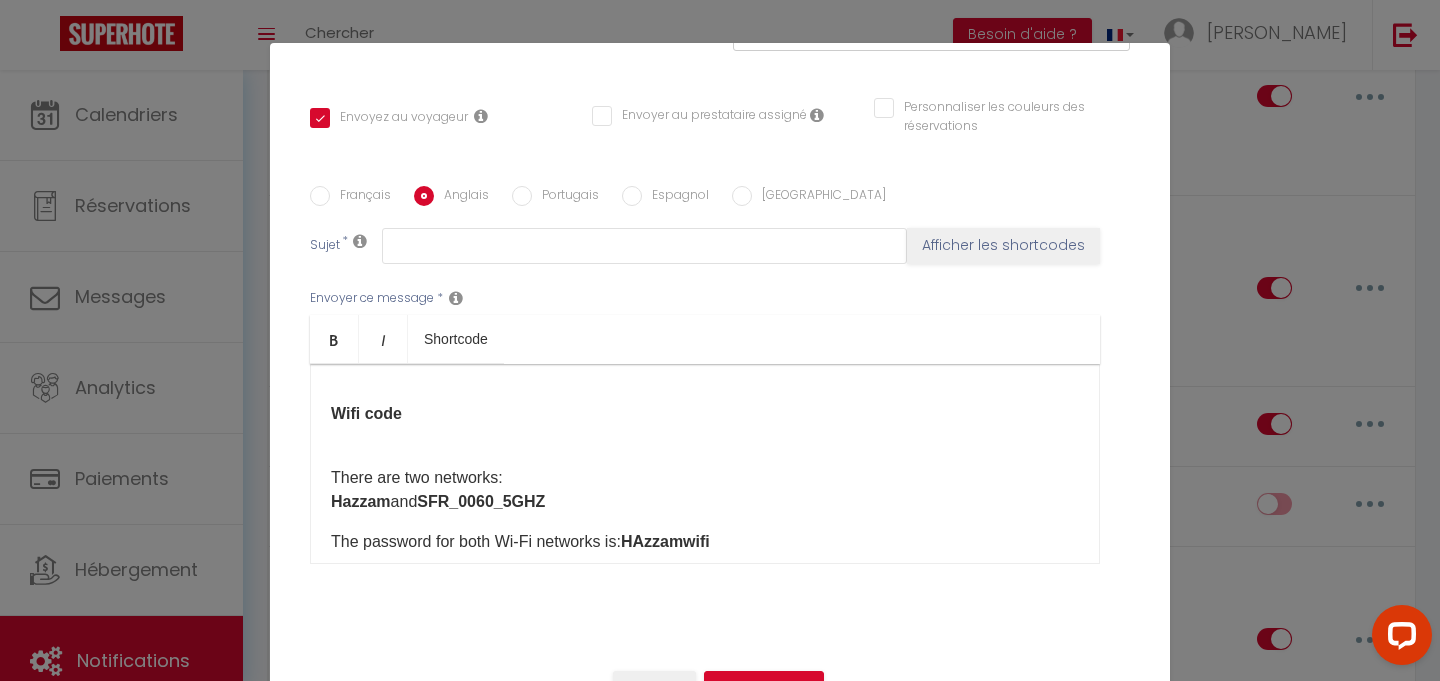 scroll, scrollTop: 1111, scrollLeft: 0, axis: vertical 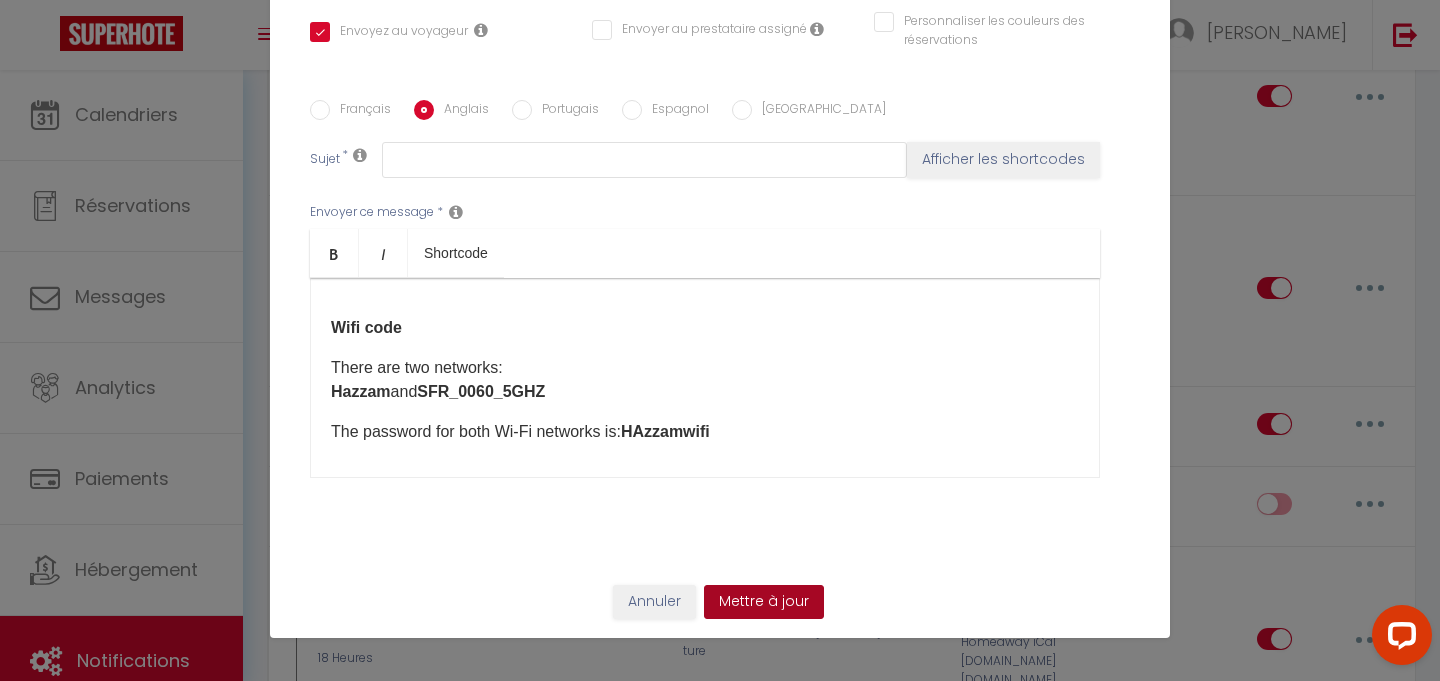 click on "Mettre à jour" at bounding box center [764, 602] 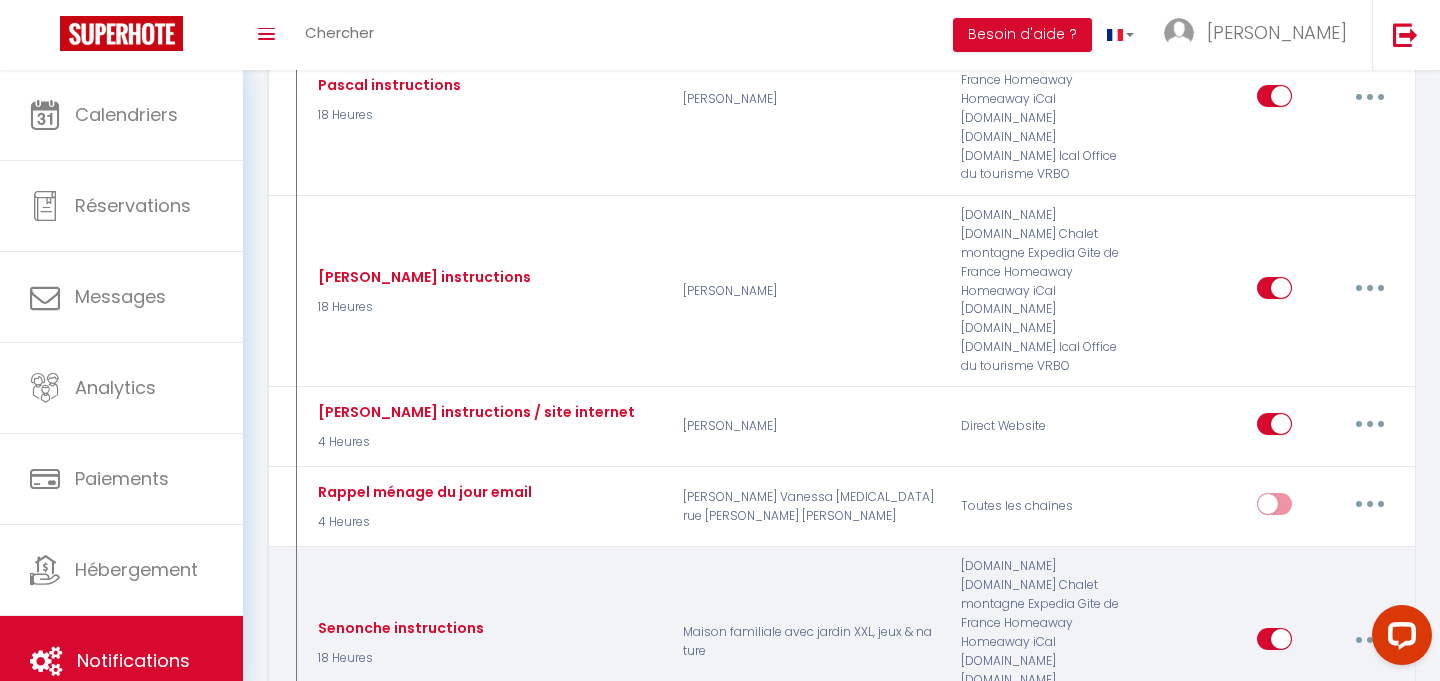 click at bounding box center (1370, 639) 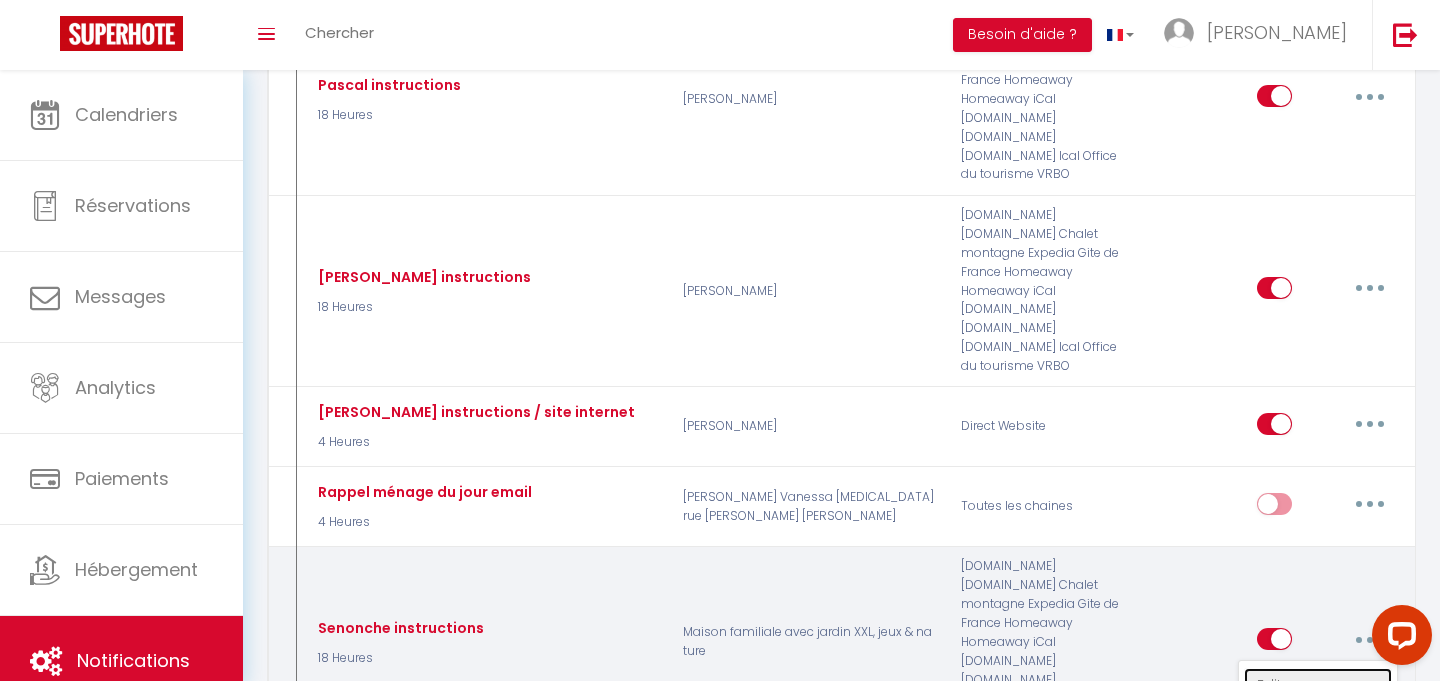 click on "Editer" at bounding box center [1318, 685] 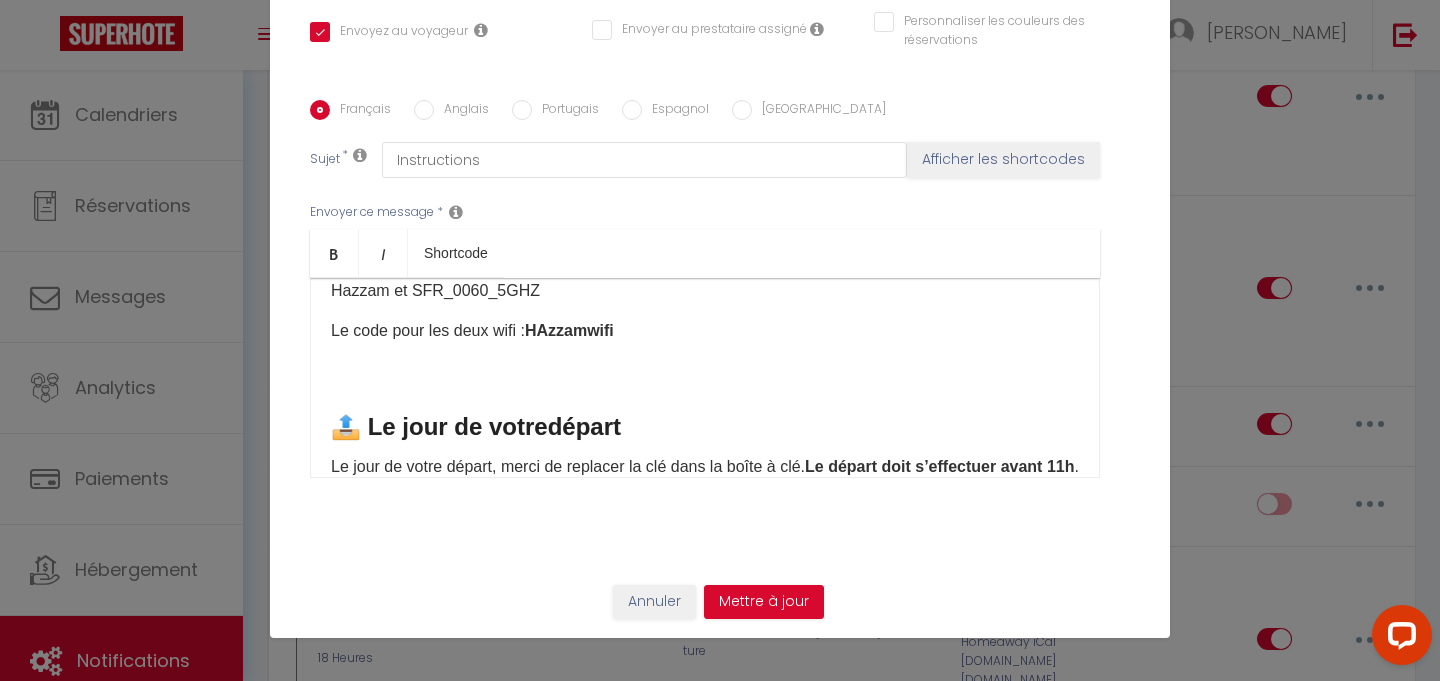 scroll, scrollTop: 1291, scrollLeft: 0, axis: vertical 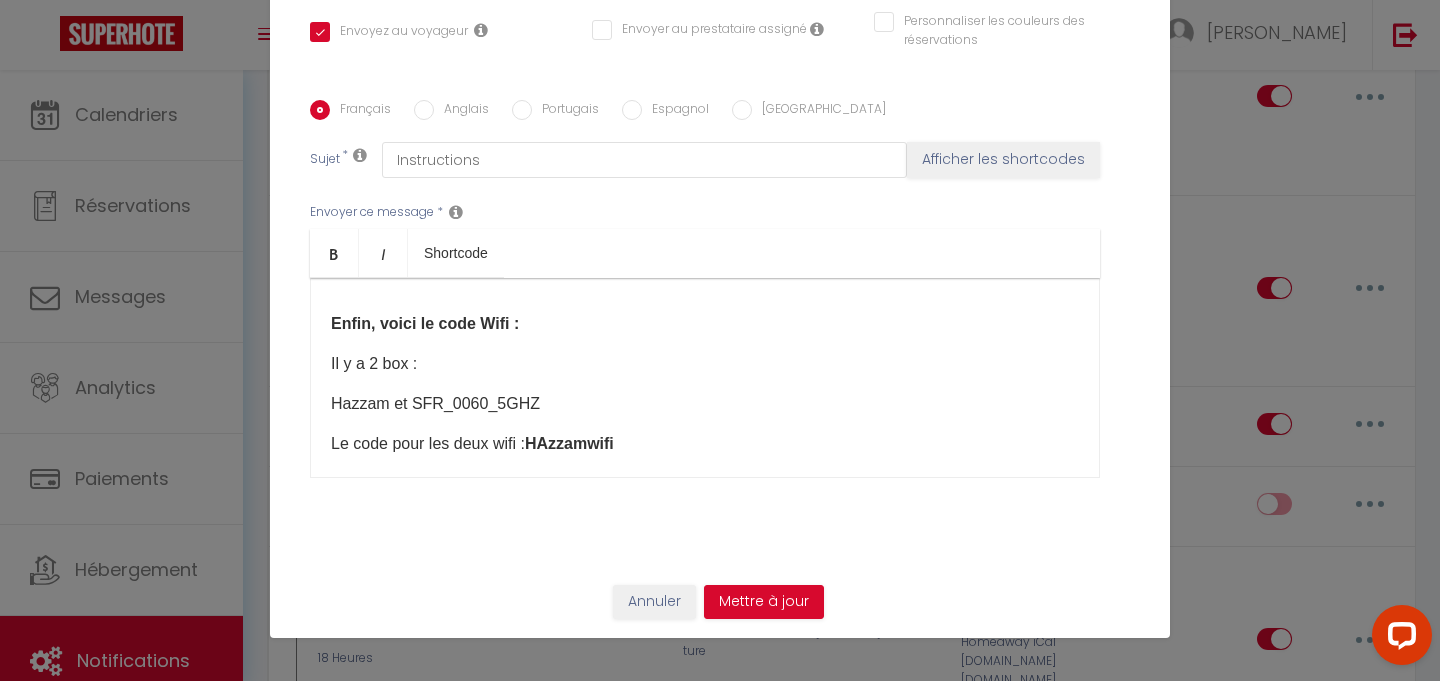 click on "Hazzam et SFR_0060_5GHZ" at bounding box center (705, 404) 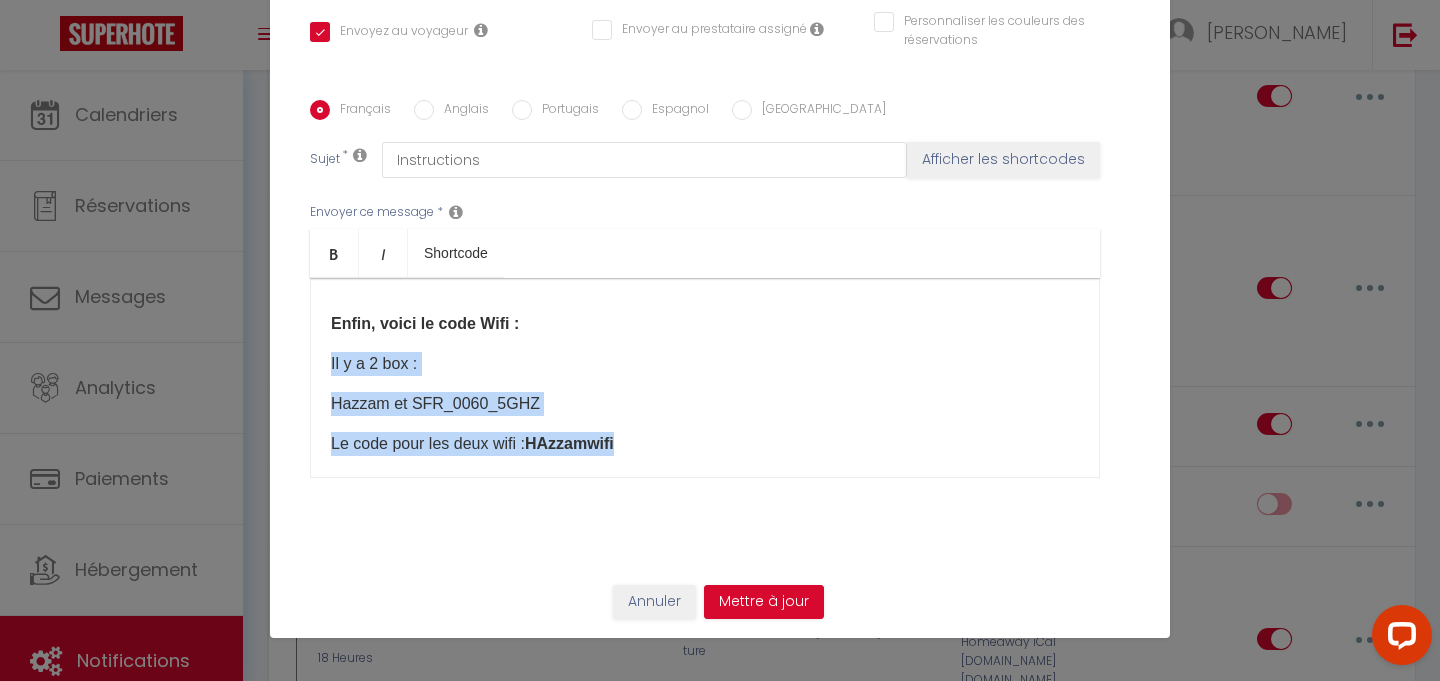 drag, startPoint x: 644, startPoint y: 447, endPoint x: 316, endPoint y: 347, distance: 342.90524 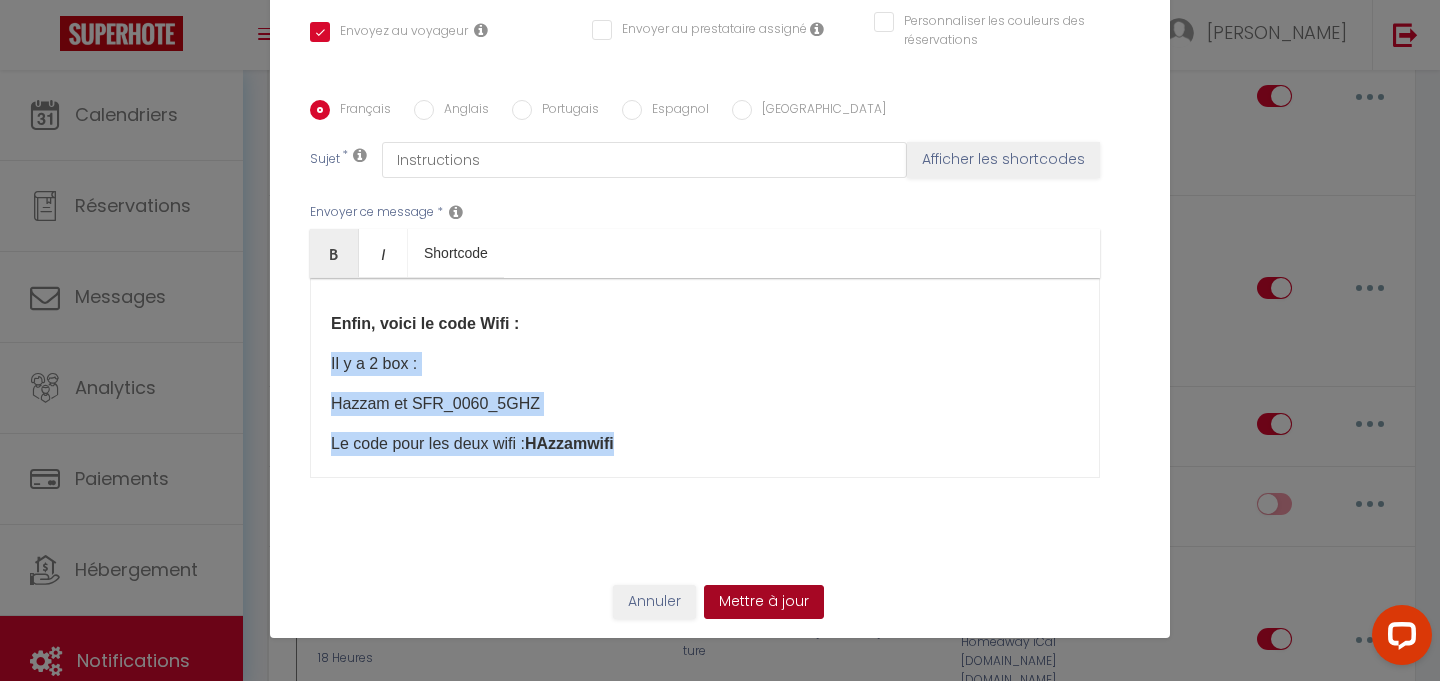 click on "Mettre à jour" at bounding box center [764, 602] 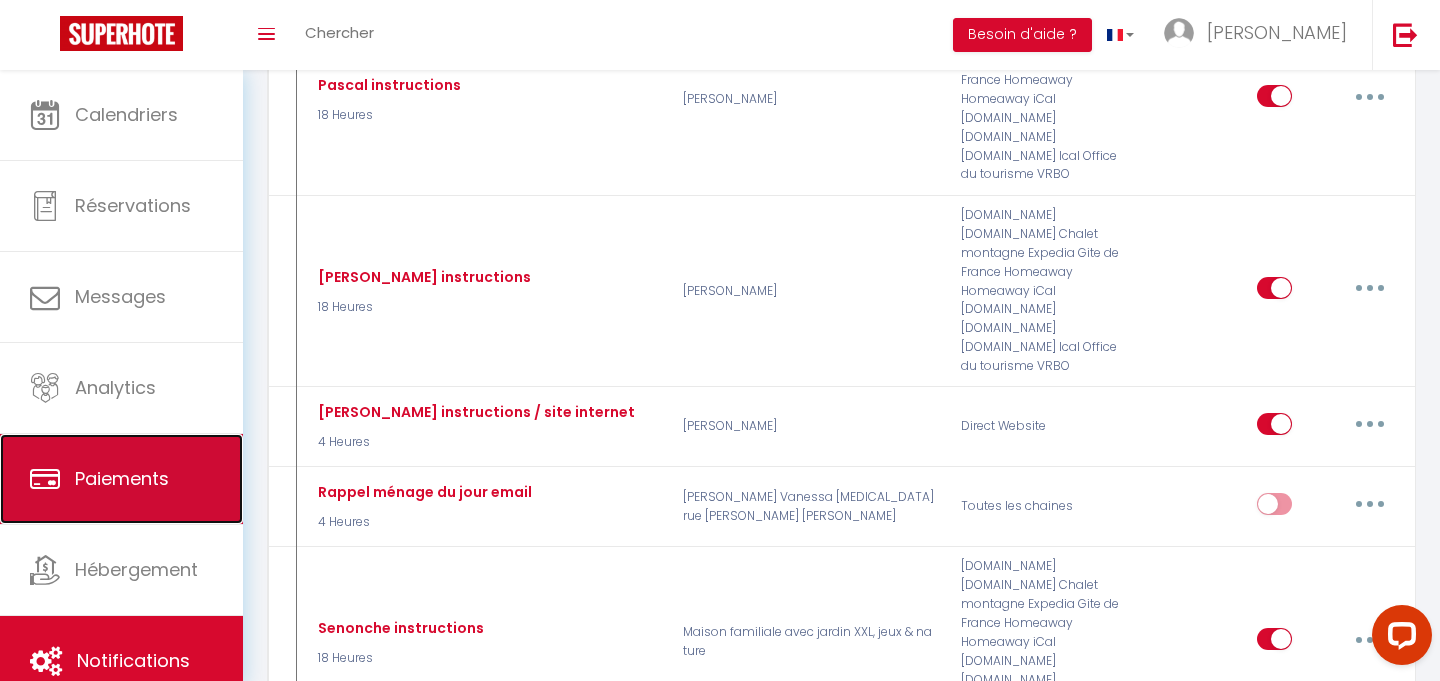click on "Paiements" at bounding box center [121, 479] 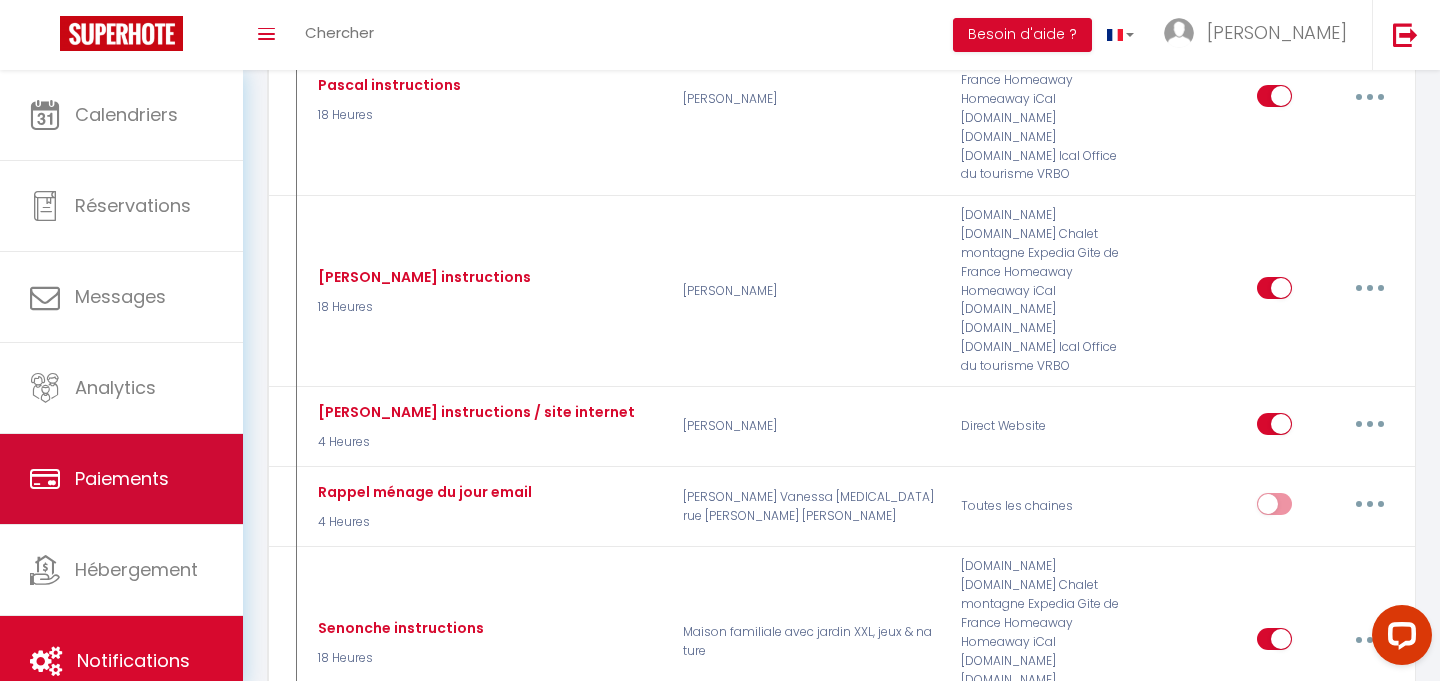 scroll, scrollTop: 0, scrollLeft: 0, axis: both 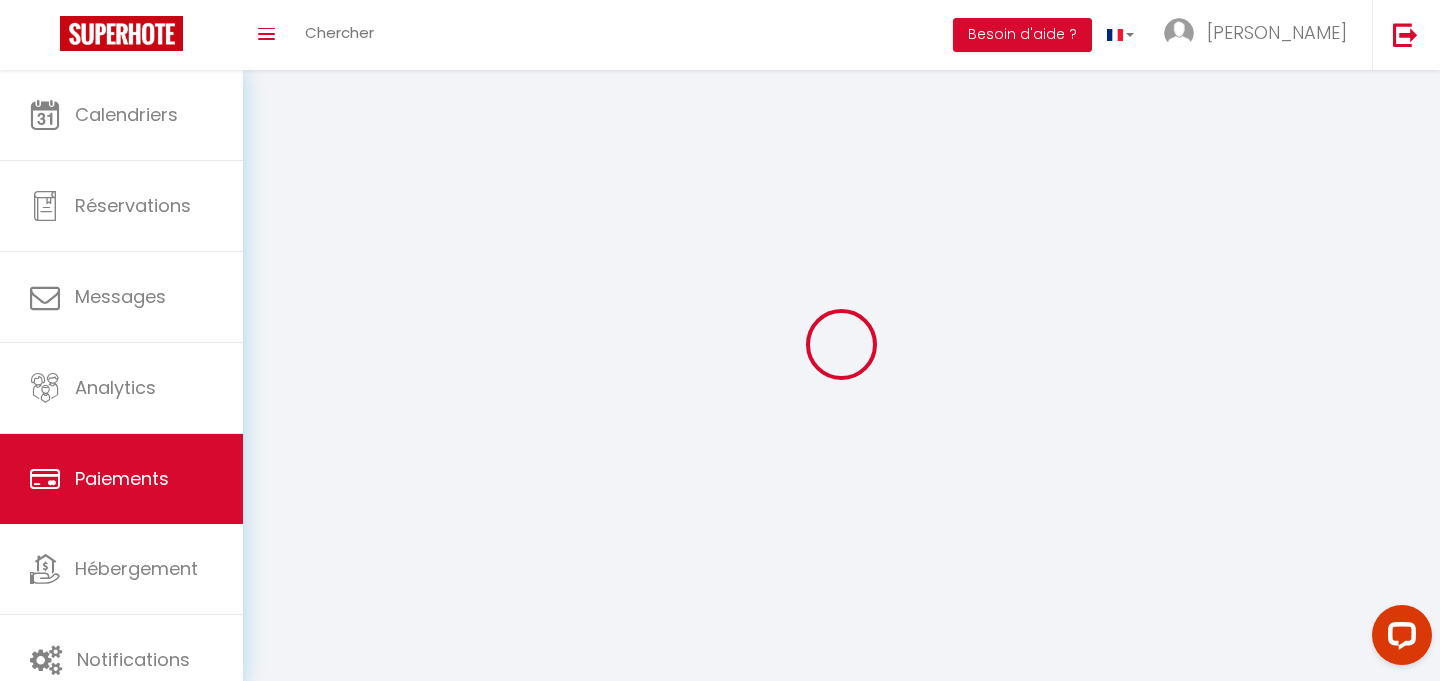 select on "2" 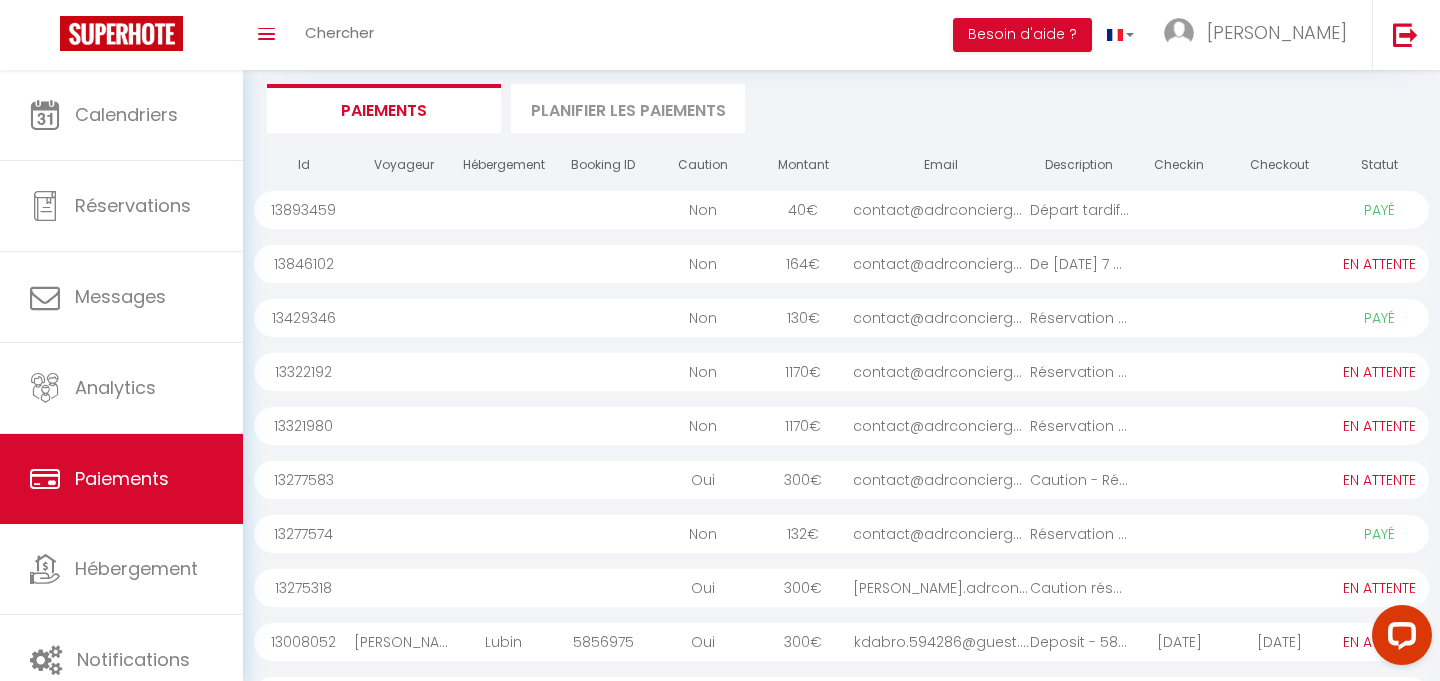 scroll, scrollTop: 125, scrollLeft: 0, axis: vertical 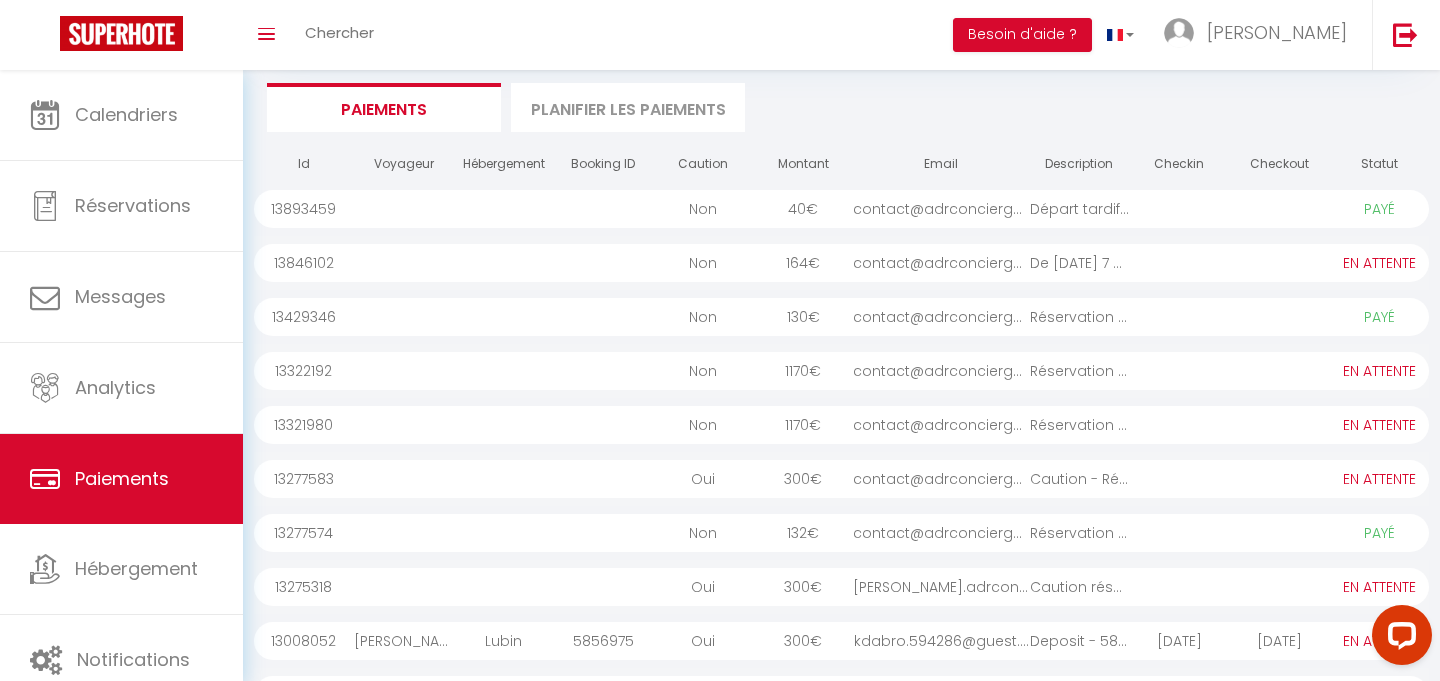 click on "contact@adrconcierge..." at bounding box center (941, 479) 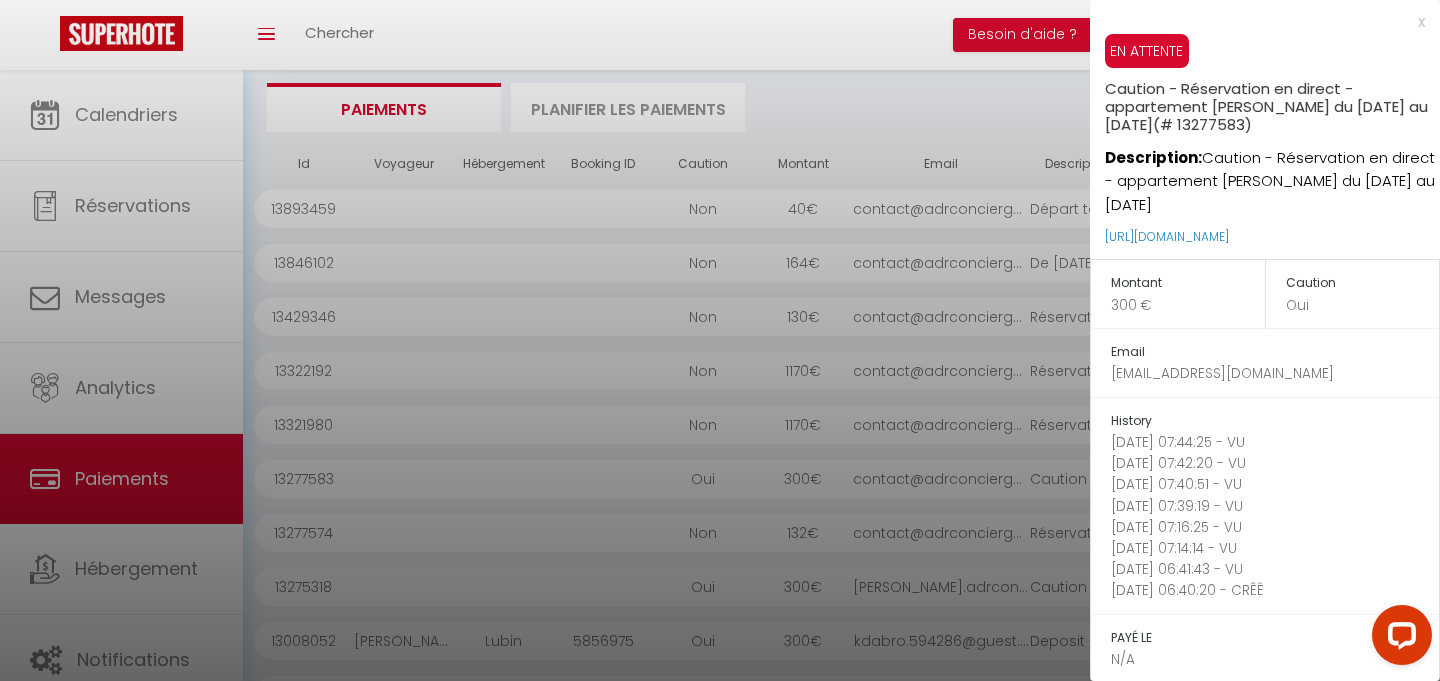 click on "x
EN ATTENTE
Caution - Réservation en direct - appartement [PERSON_NAME] du [DATE] au [DATE]  (# 13277583)   Description:  Caution - Réservation en direct - appartement [PERSON_NAME] du [DATE] au [DATE]       [URL][DOMAIN_NAME]   Montant   300 €   Caution   Oui   Email   [EMAIL_ADDRESS][DOMAIN_NAME]   History   [DATE] 07:44:25 - VU [DATE] 07:42:20 - VU [DATE] 07:40:51 - VU [DATE] 07:39:19 - VU [DATE] 07:16:25 - VU [DATE] 07:14:14 - VU [DATE] 06:41:43 - VU [DATE] 06:40:20 - CRÊÊ     PAYÉ LE     N/A   Voir le paiement
Copier le lien
Envoyer la transaction     Liste des transactions     Annuler le paiement" at bounding box center [1265, 472] 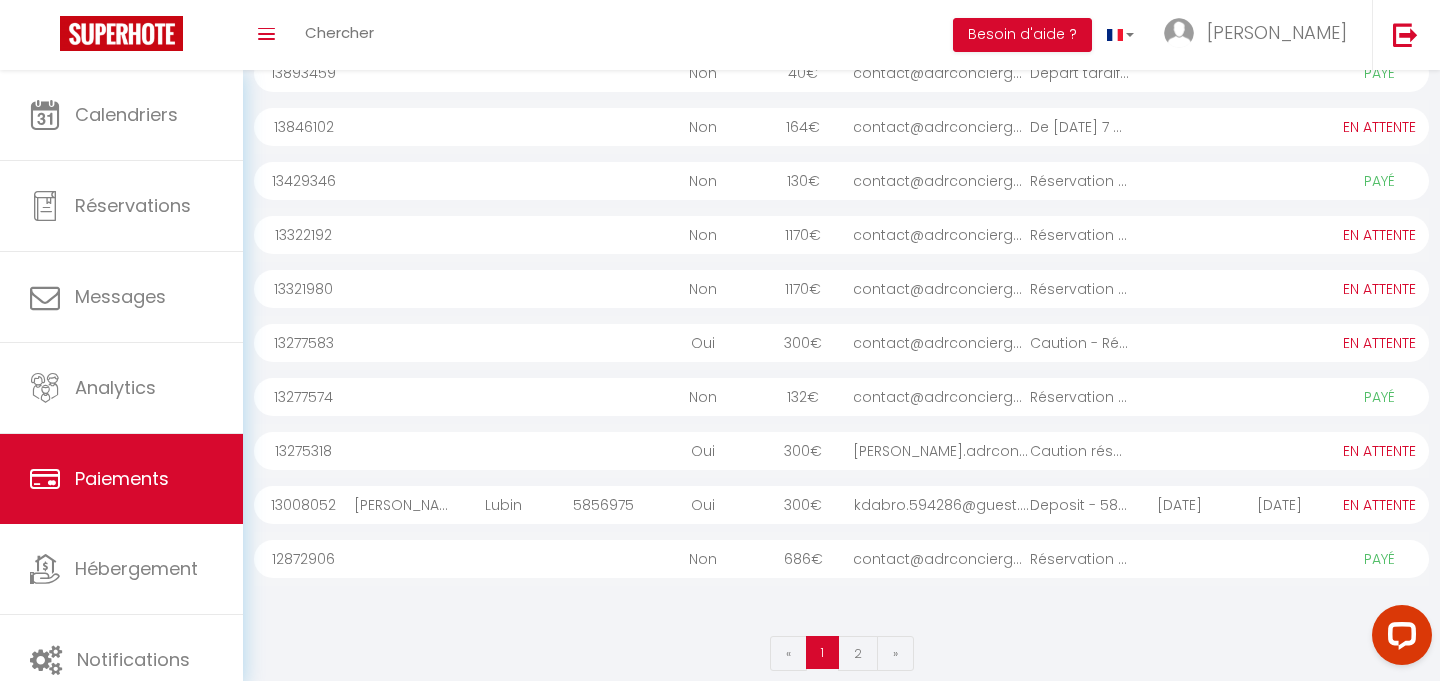 scroll, scrollTop: 268, scrollLeft: 0, axis: vertical 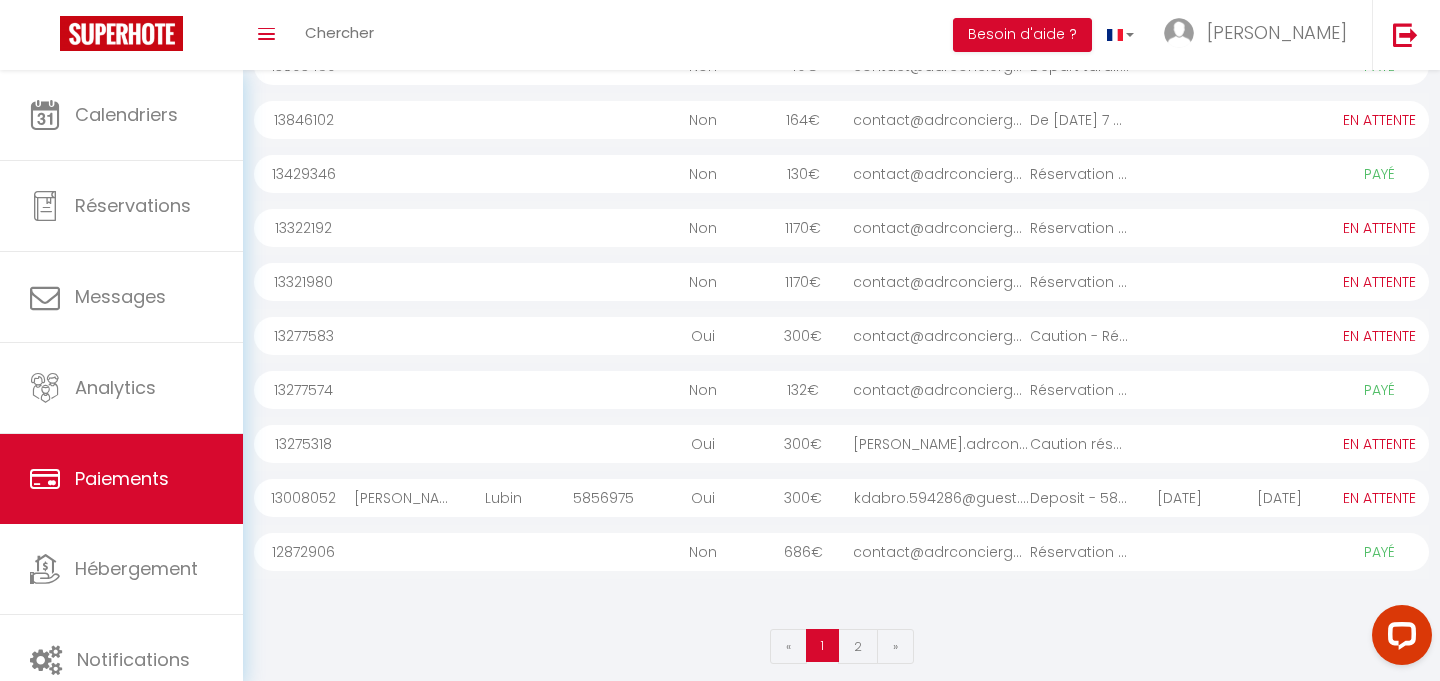 click on "contact@adrconcierge..." at bounding box center [941, 552] 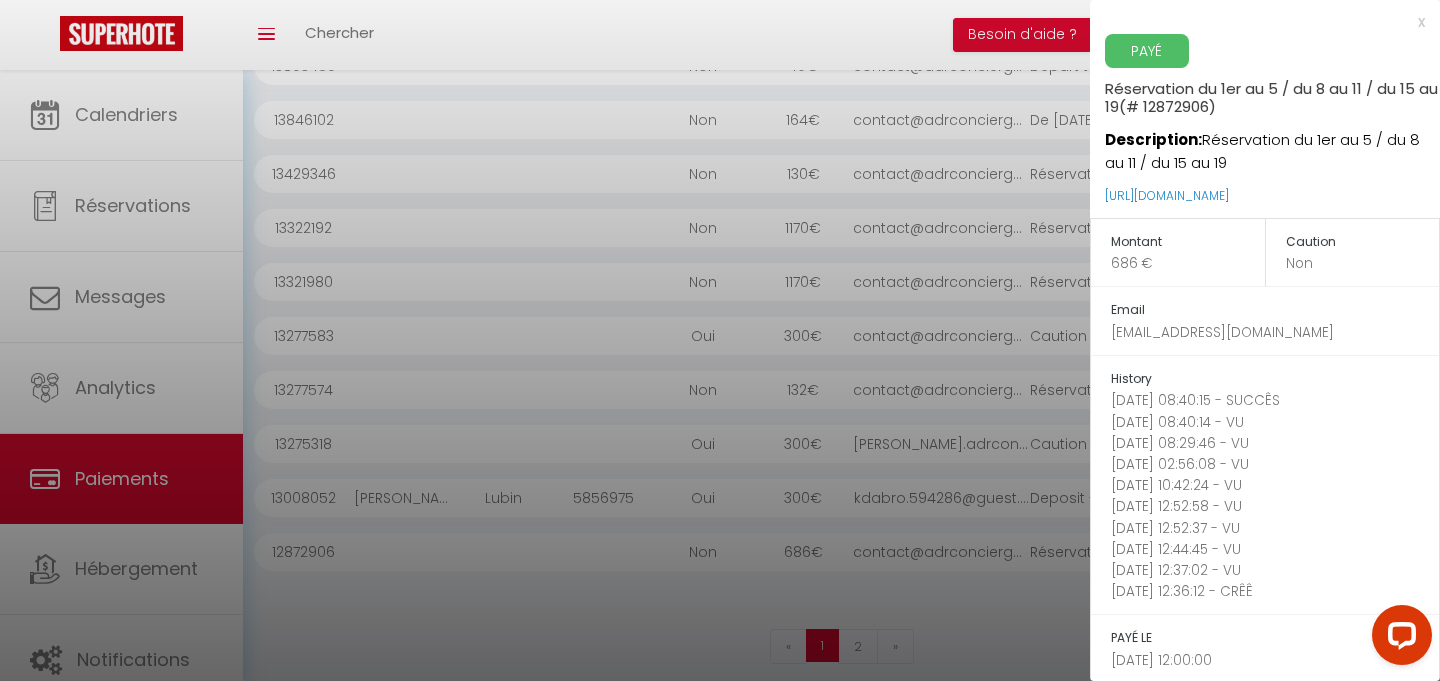 click on "x
PAYÉ
Réservation du 1er au 5 / du 8 au 11 / du 15 au 19  (# 12872906)   Description:  Réservation du 1er au 5 / du 8 au 11 / du 15 au 19       [URL][DOMAIN_NAME]   Montant   686 €   Caution   Non   Email   [EMAIL_ADDRESS][DOMAIN_NAME]   History   [DATE] 08:40:15 - SUCCÊS [DATE] 08:40:14 - VU [DATE] 08:29:46 - VU [DATE] 02:56:08 - VU [DATE] 10:42:24 - VU [DATE] 12:52:58 - VU [DATE] 12:52:37 - VU [DATE] 12:44:45 - VU [DATE] 12:37:02 - VU [DATE] 12:36:12 - CRÊÊ     PAYÉ LE   [DATE] 12:00:00           Liste des transactions" at bounding box center [1265, 378] 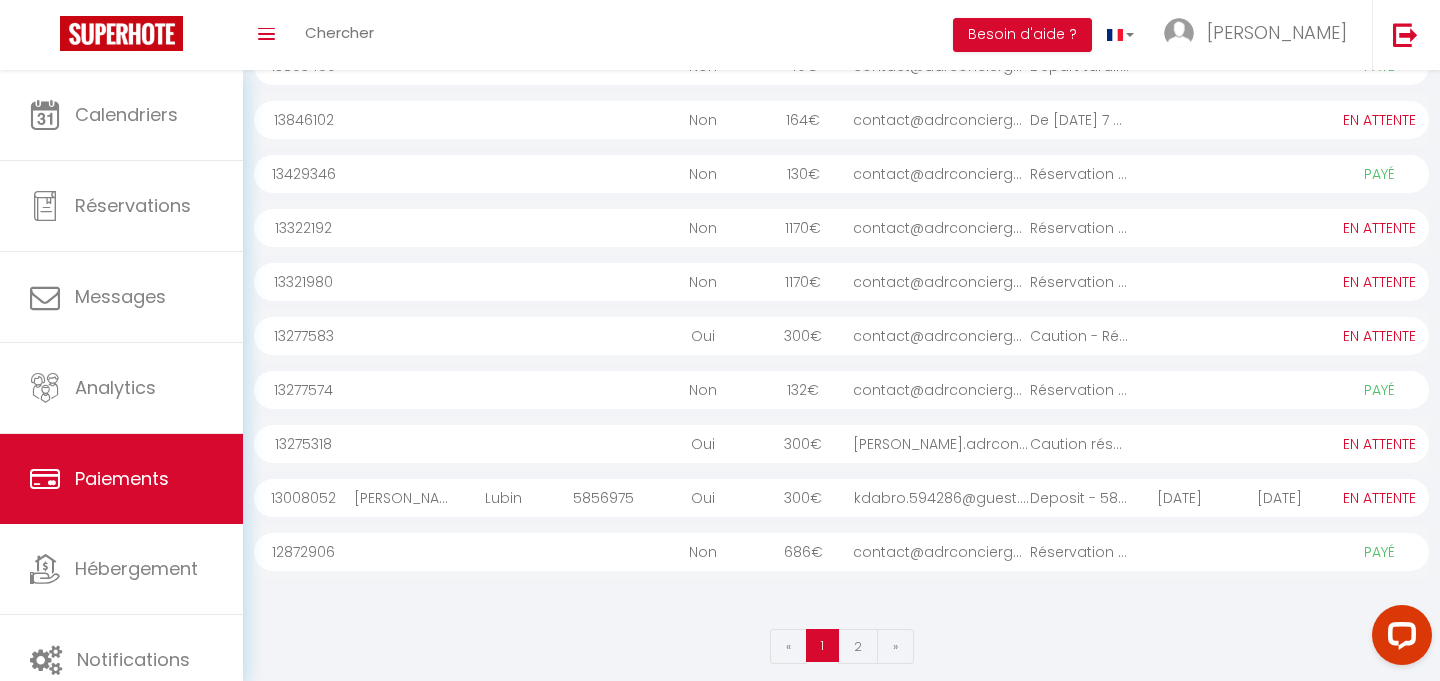 click on "[PERSON_NAME].adrconcierge..." at bounding box center (941, 444) 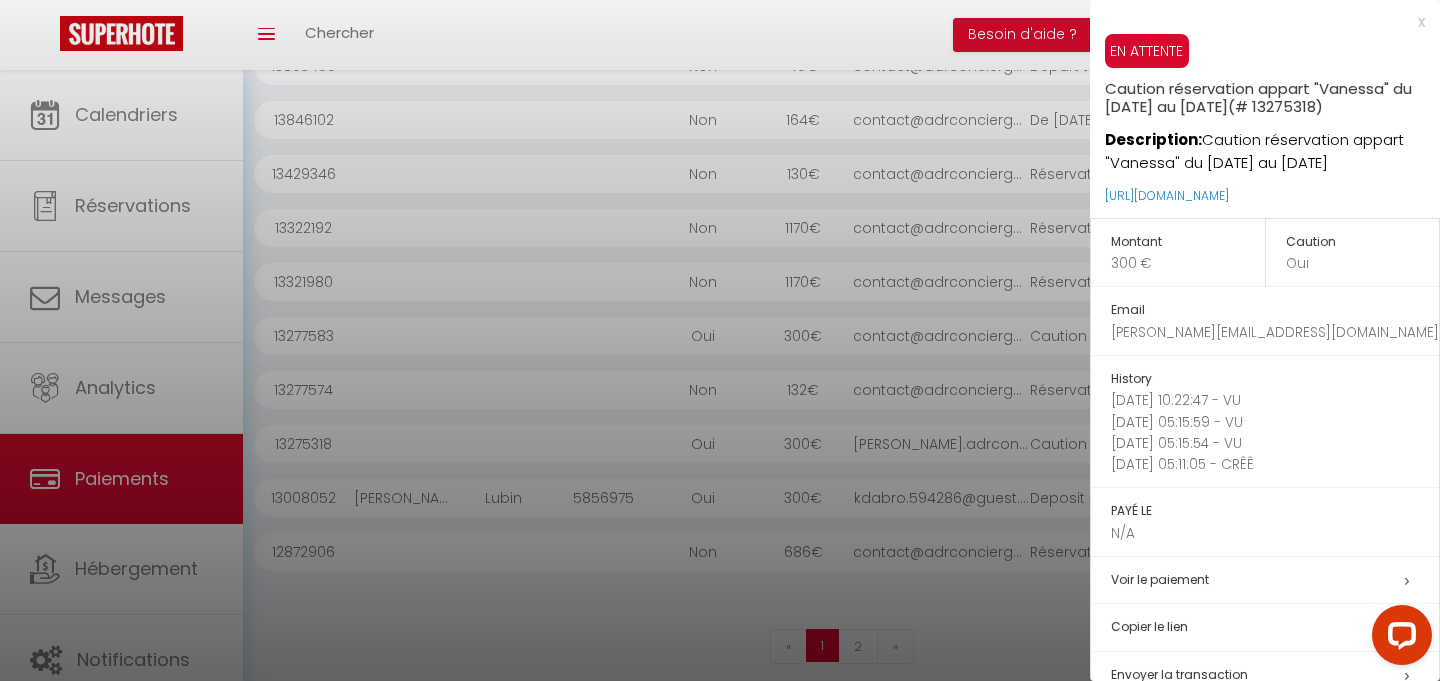 click on "x" at bounding box center (1257, 22) 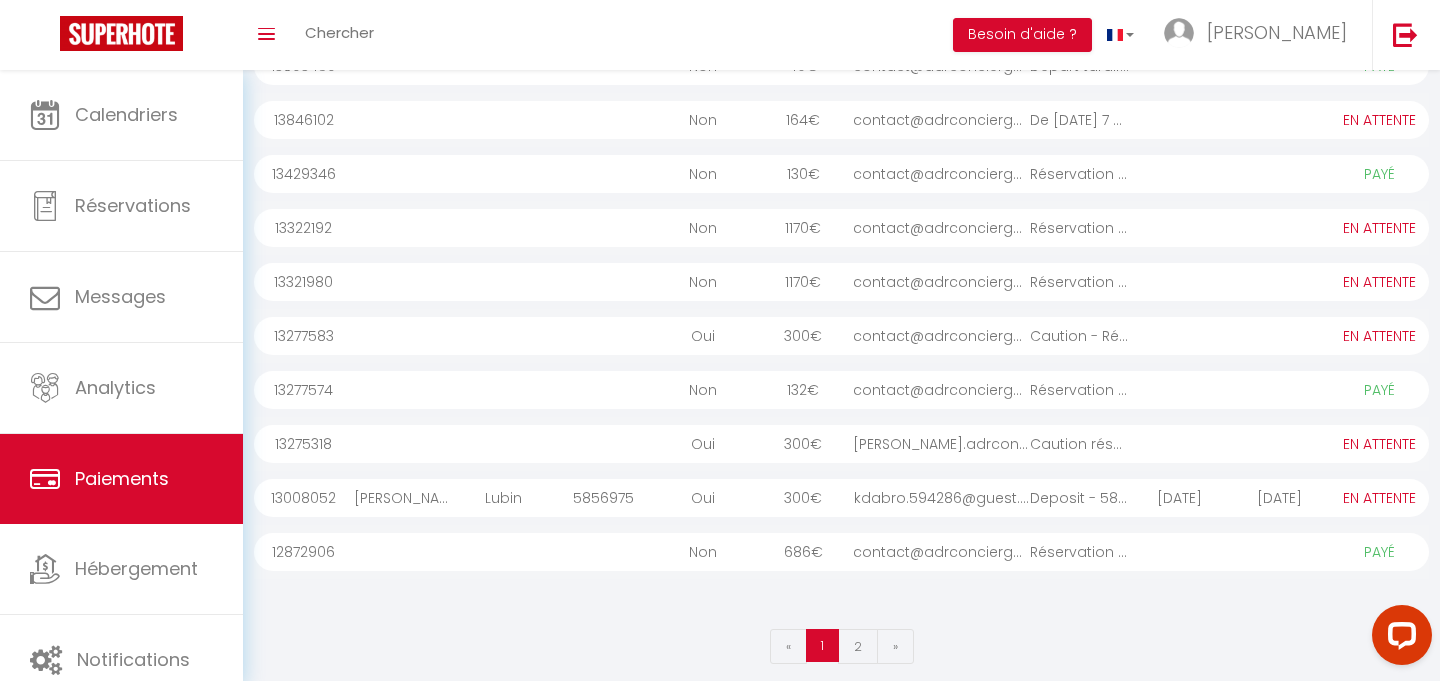 click on "contact@adrconcierge..." at bounding box center [941, 336] 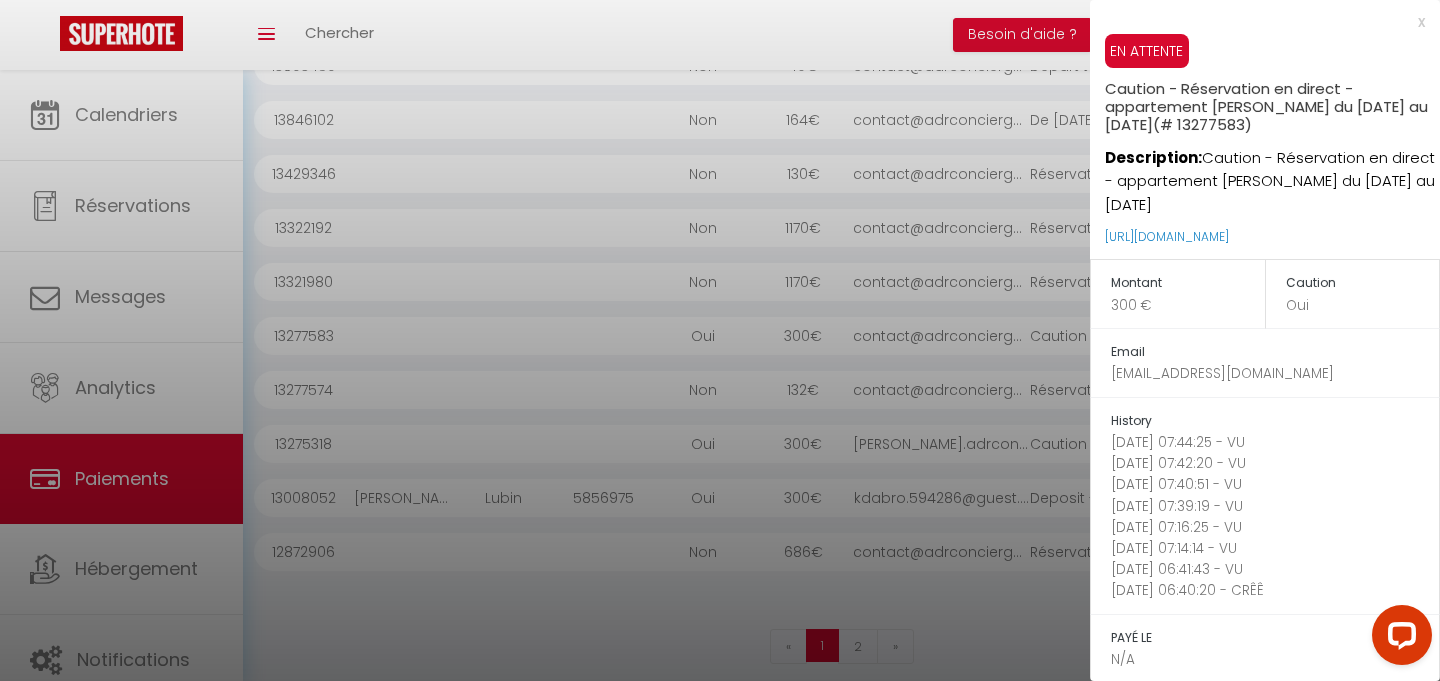 click on "x" at bounding box center [1257, 22] 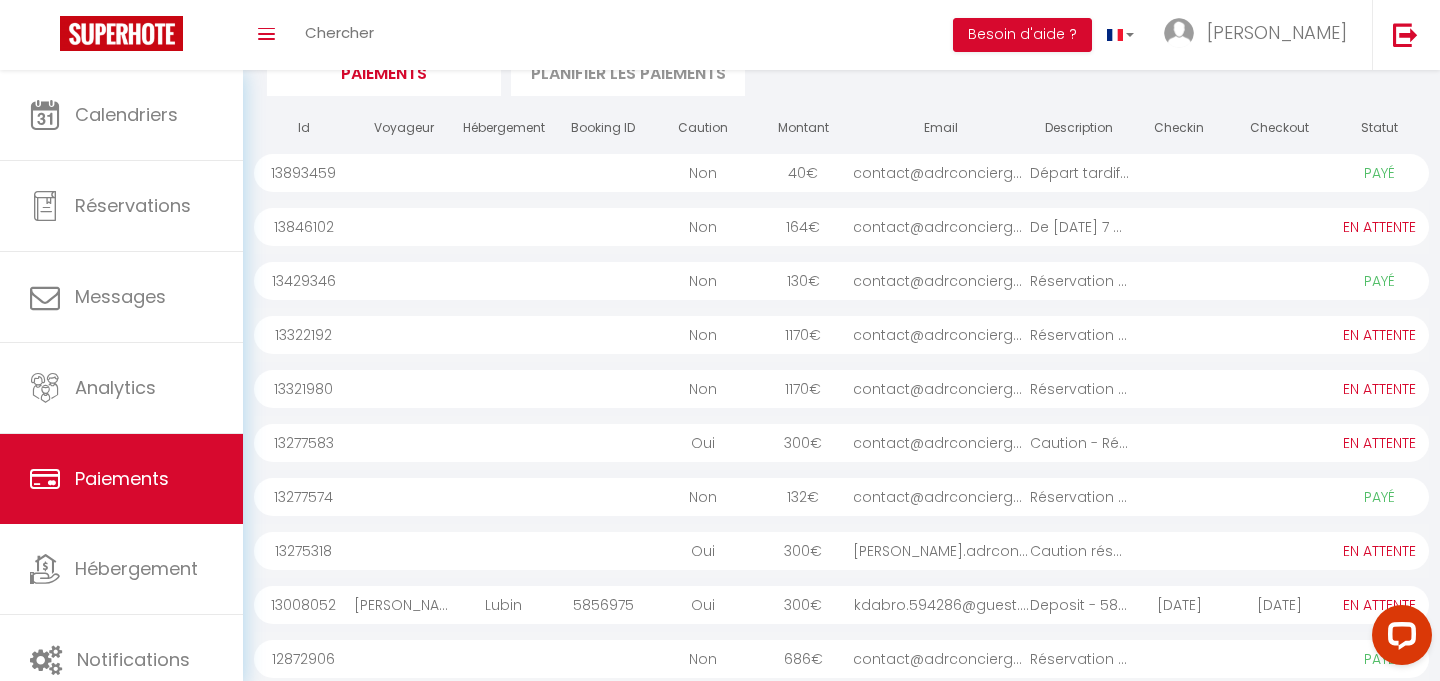 scroll, scrollTop: 283, scrollLeft: 0, axis: vertical 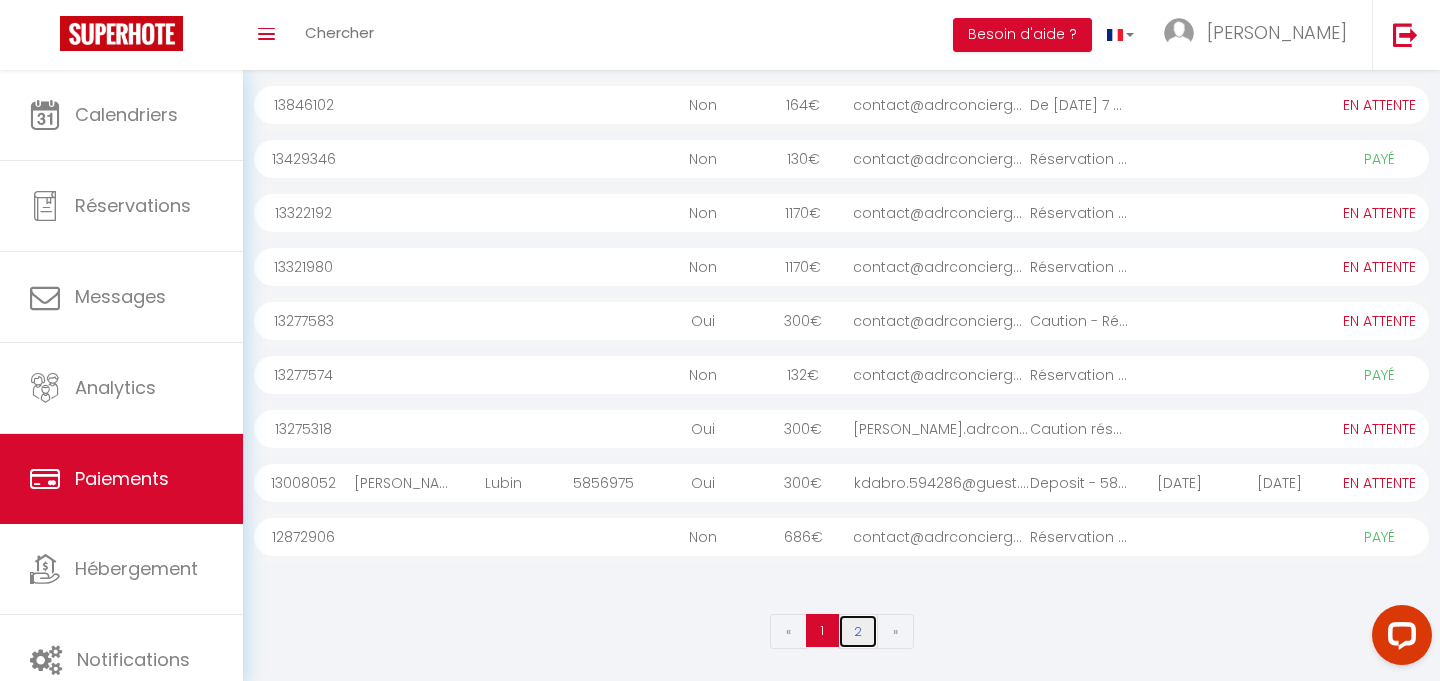 click on "2" at bounding box center [858, 631] 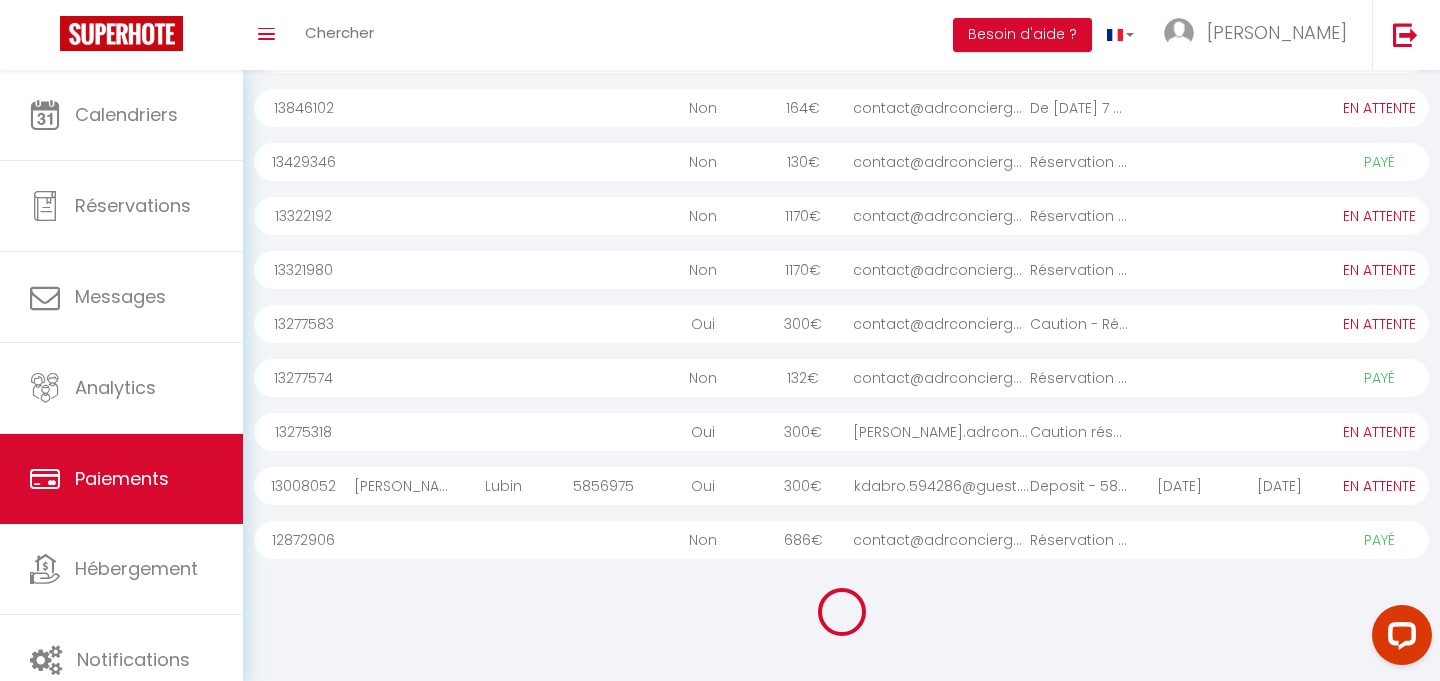 scroll, scrollTop: 280, scrollLeft: 0, axis: vertical 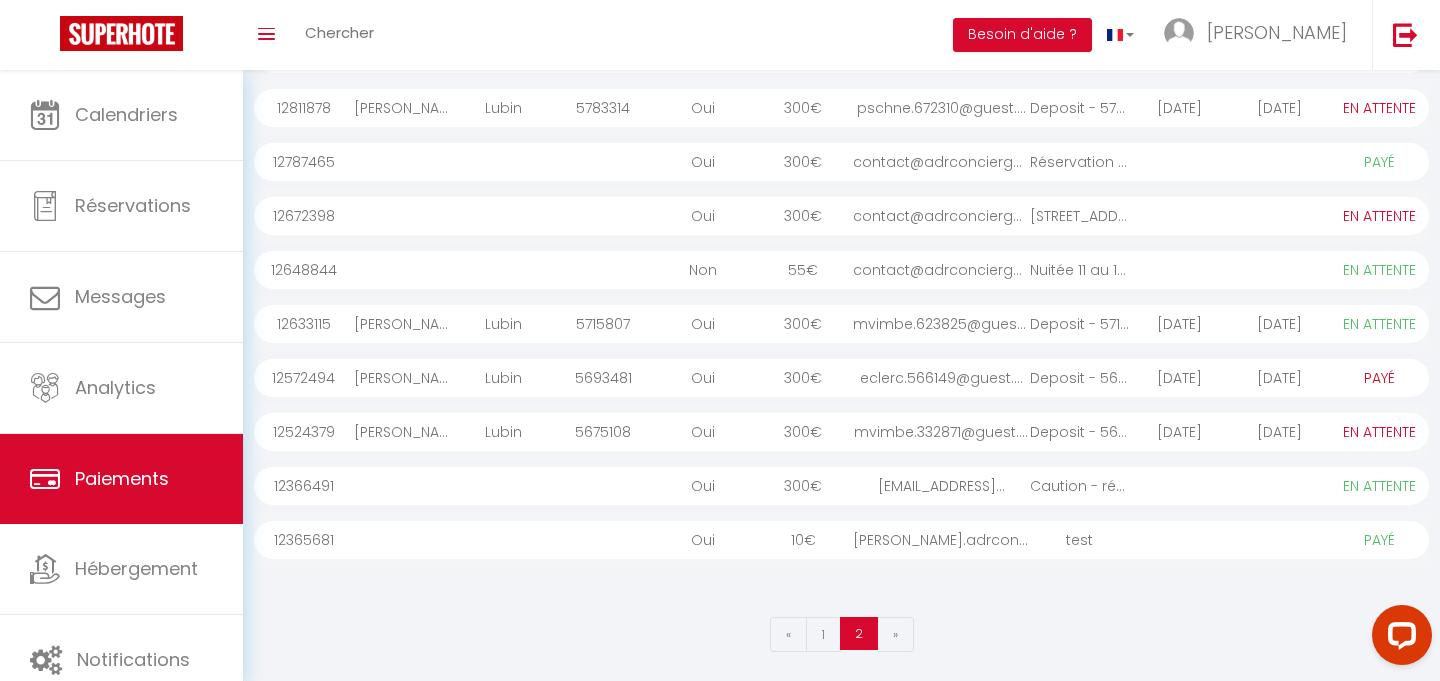 click on "[EMAIL_ADDRESS]..." at bounding box center [941, 486] 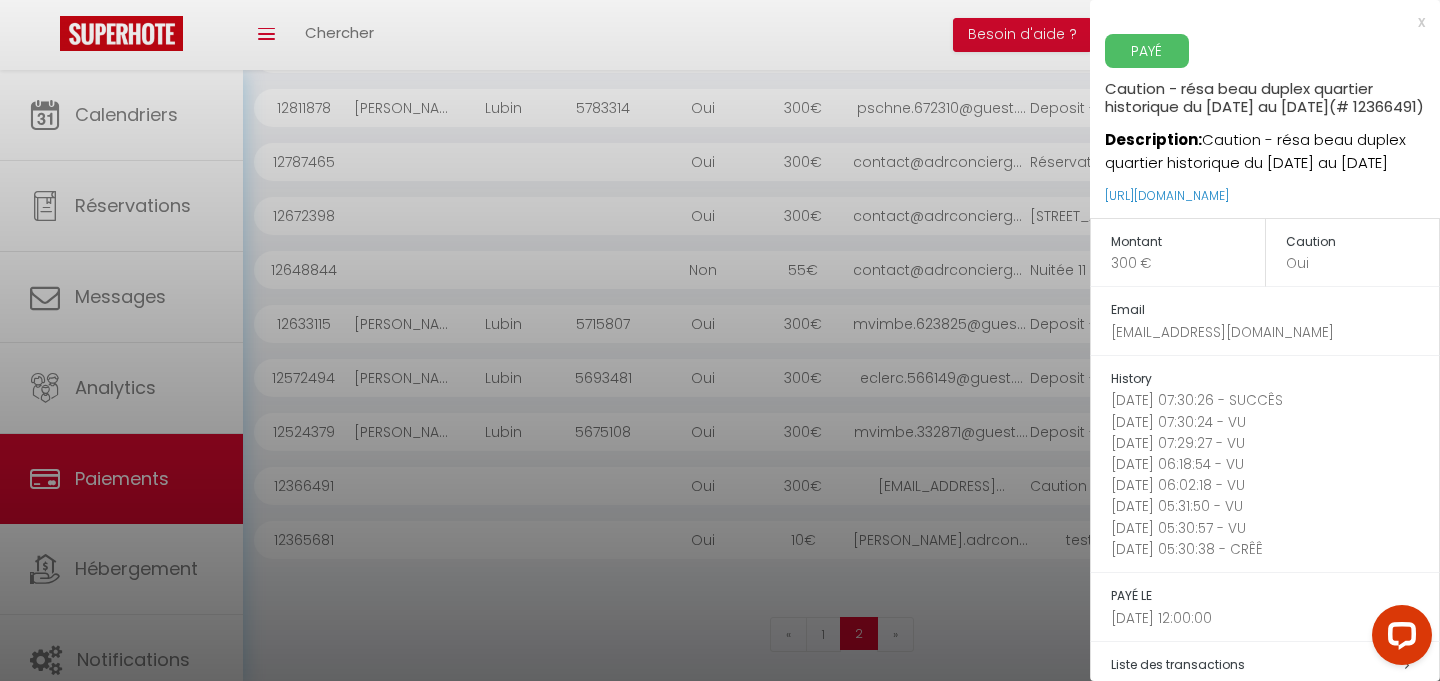 click on "x" at bounding box center [1257, 22] 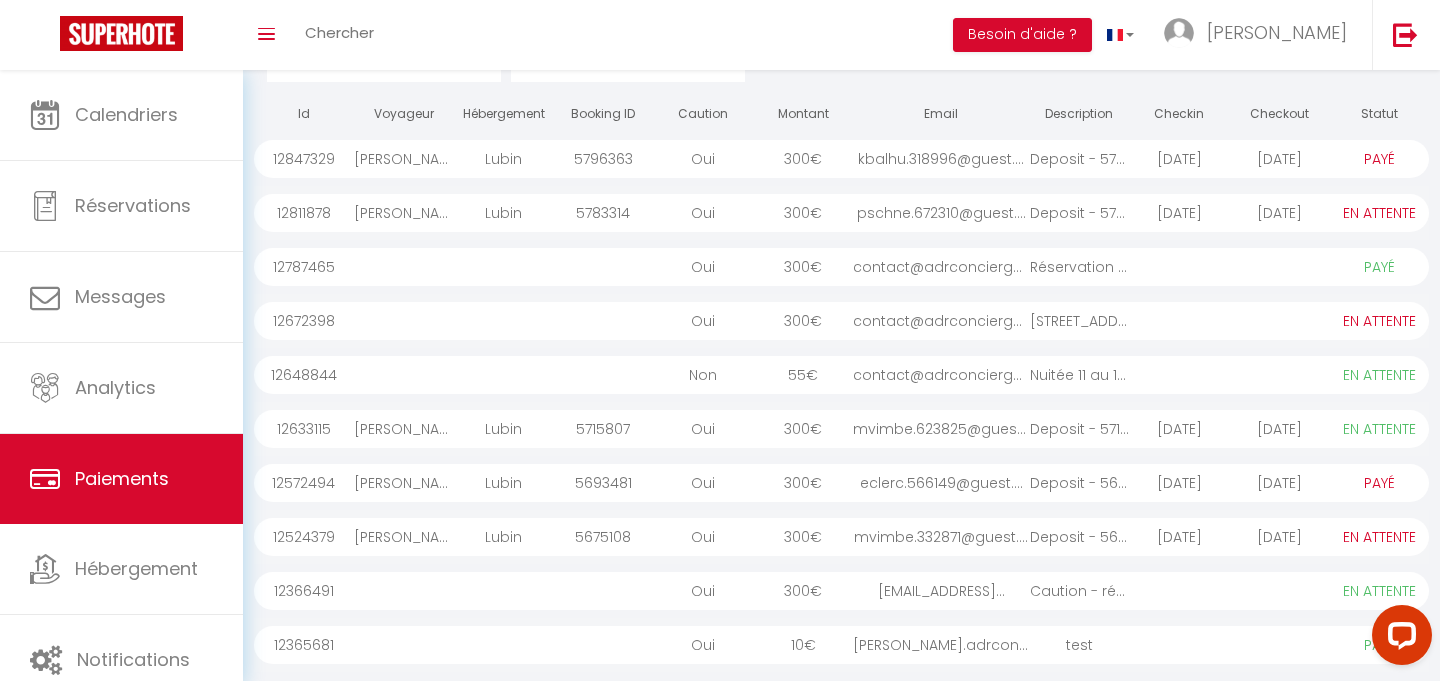 scroll, scrollTop: 173, scrollLeft: 0, axis: vertical 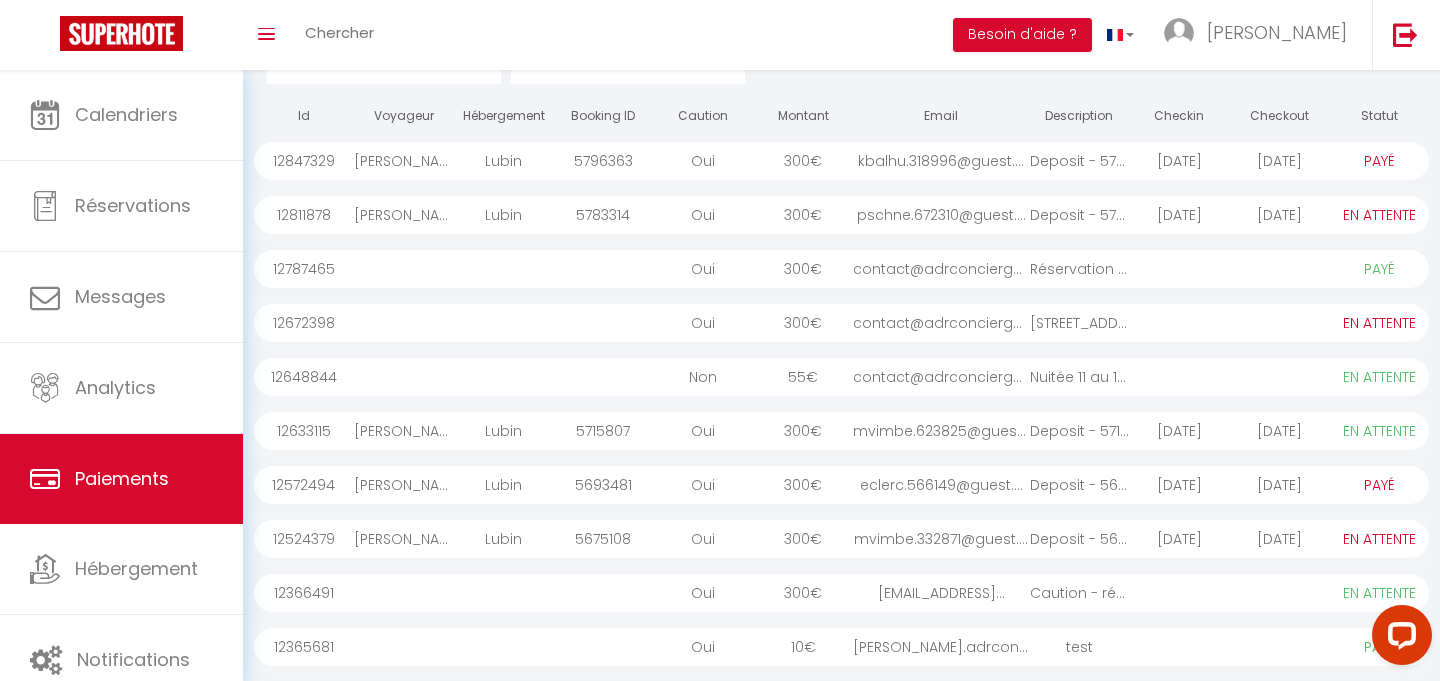 click on "kbalhu.318996@guest...." at bounding box center [941, 161] 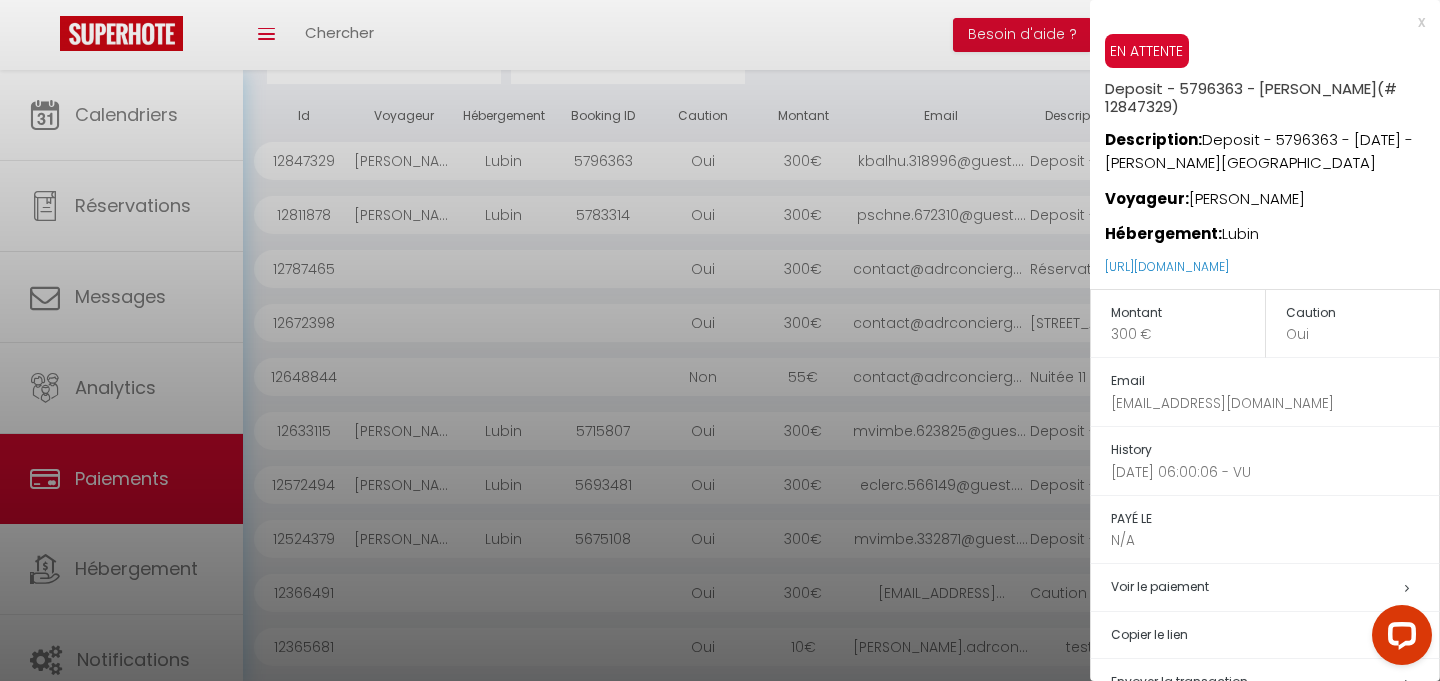 click on "x" at bounding box center (1257, 22) 